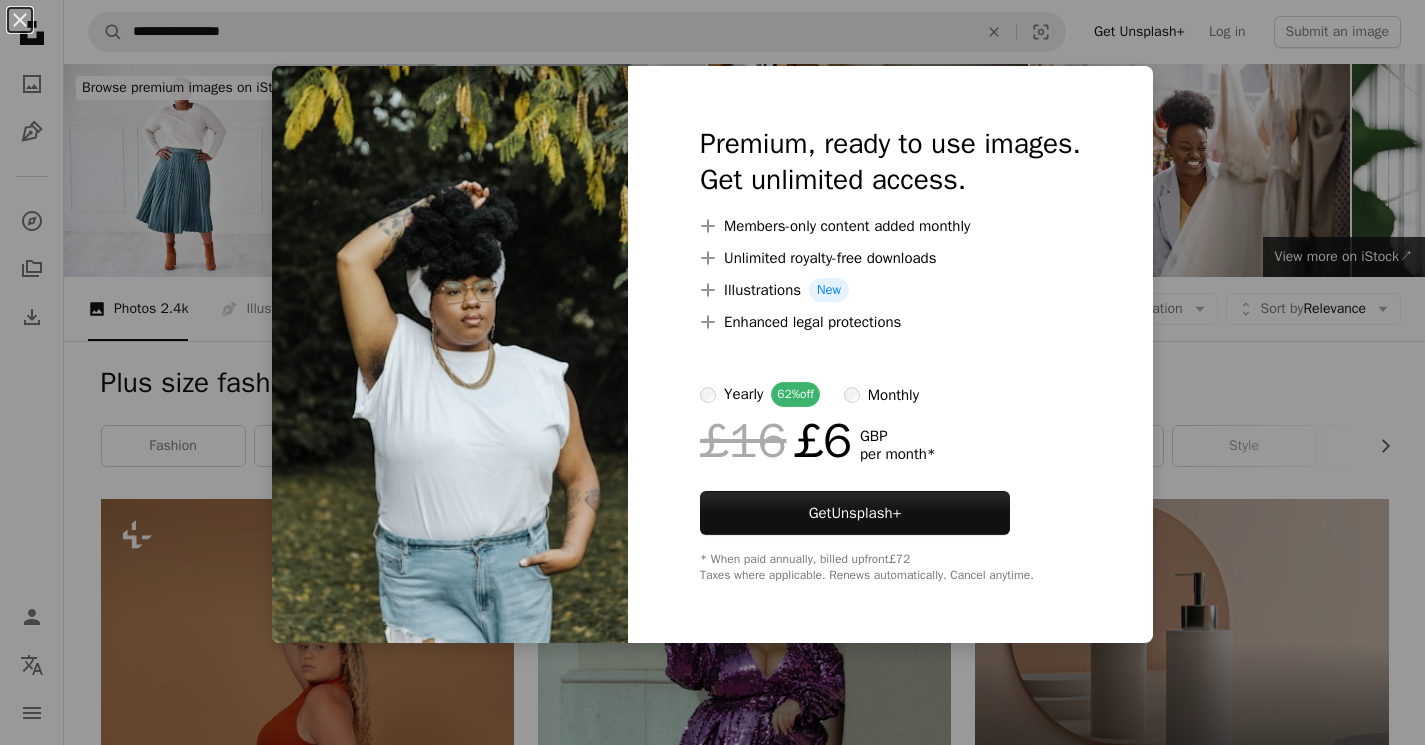 scroll, scrollTop: 7961, scrollLeft: 0, axis: vertical 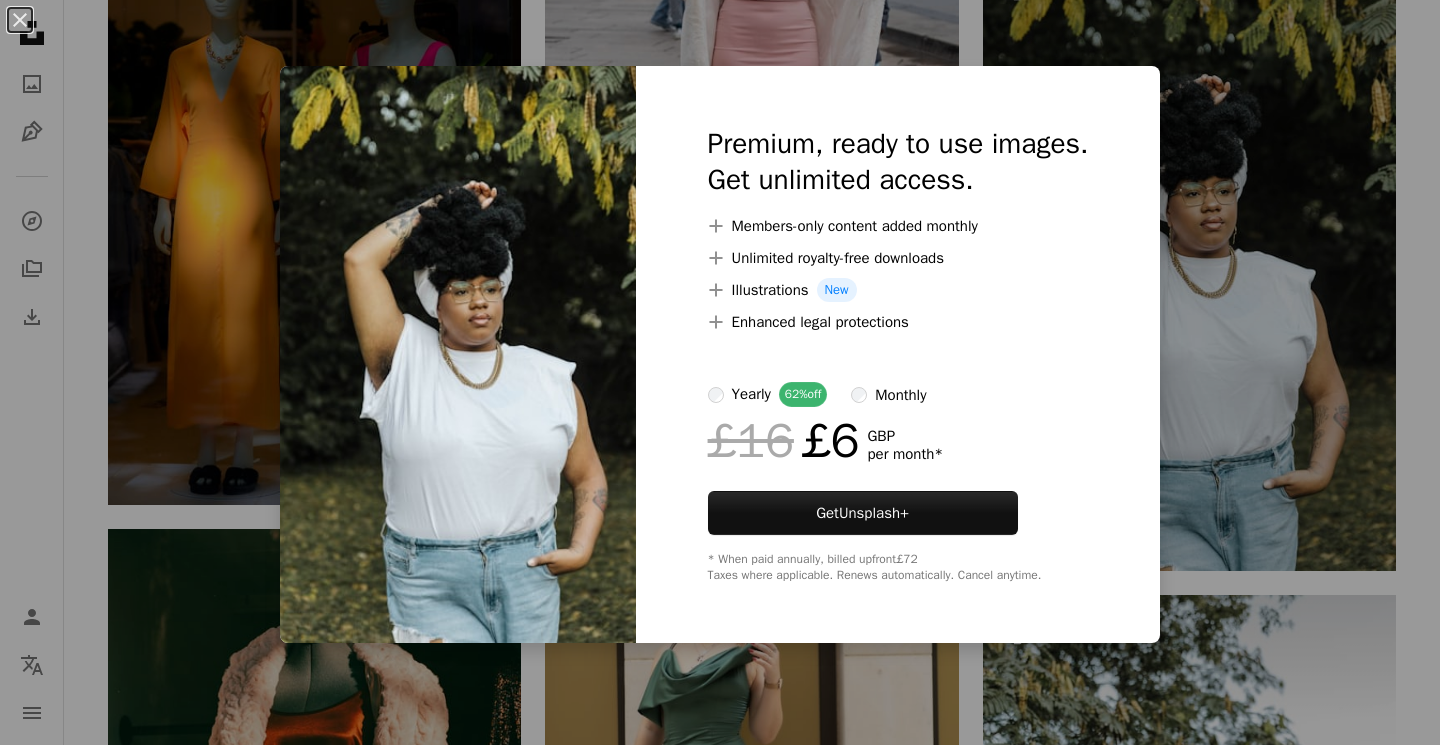 click on "An X shape Premium, ready to use images. Get unlimited access. A plus sign Members-only content added monthly A plus sign Unlimited royalty-free downloads A plus sign Illustrations  New A plus sign Enhanced legal protections yearly 62%  off monthly £16   £6 GBP per month * Get  Unsplash+ * When paid annually, billed upfront  £72 Taxes where applicable. Renews automatically. Cancel anytime." at bounding box center (720, 372) 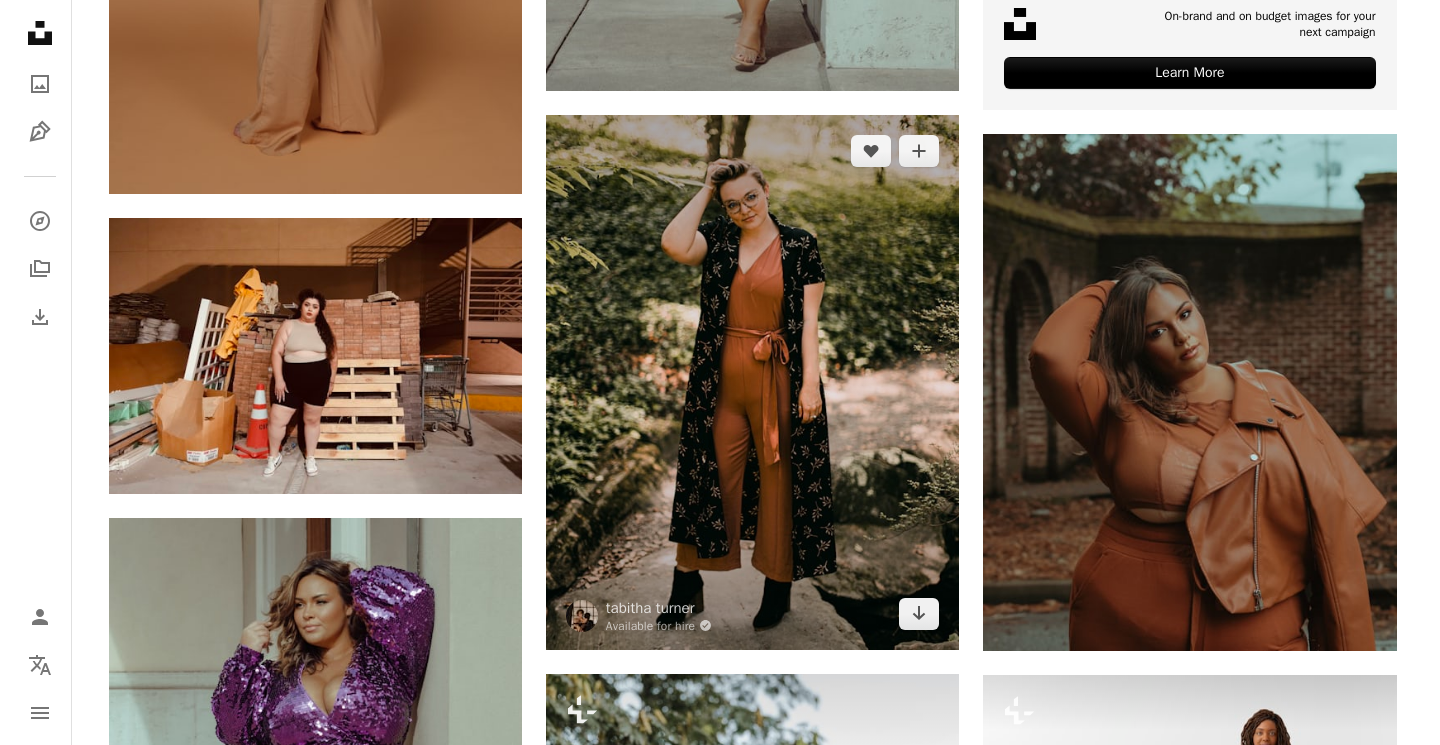 scroll, scrollTop: 1118, scrollLeft: 0, axis: vertical 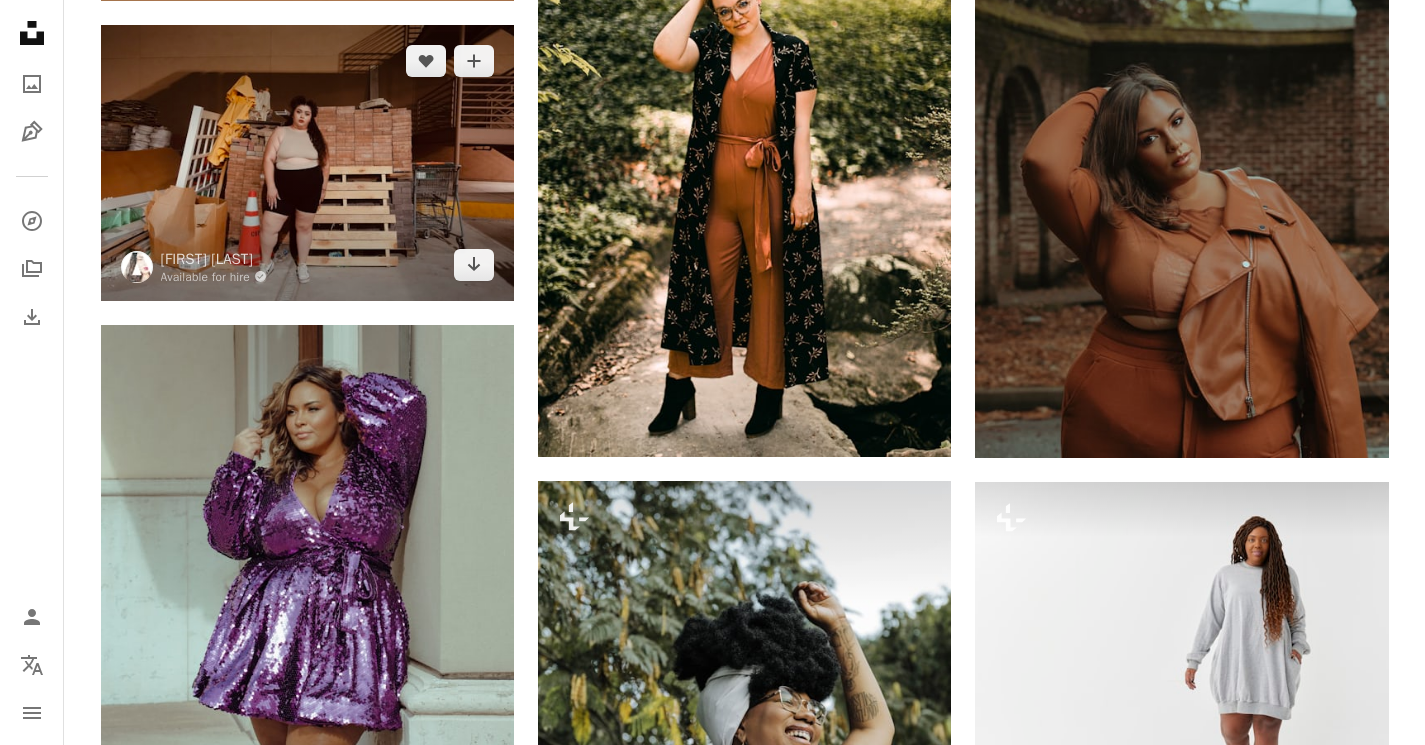 click at bounding box center (307, 162) 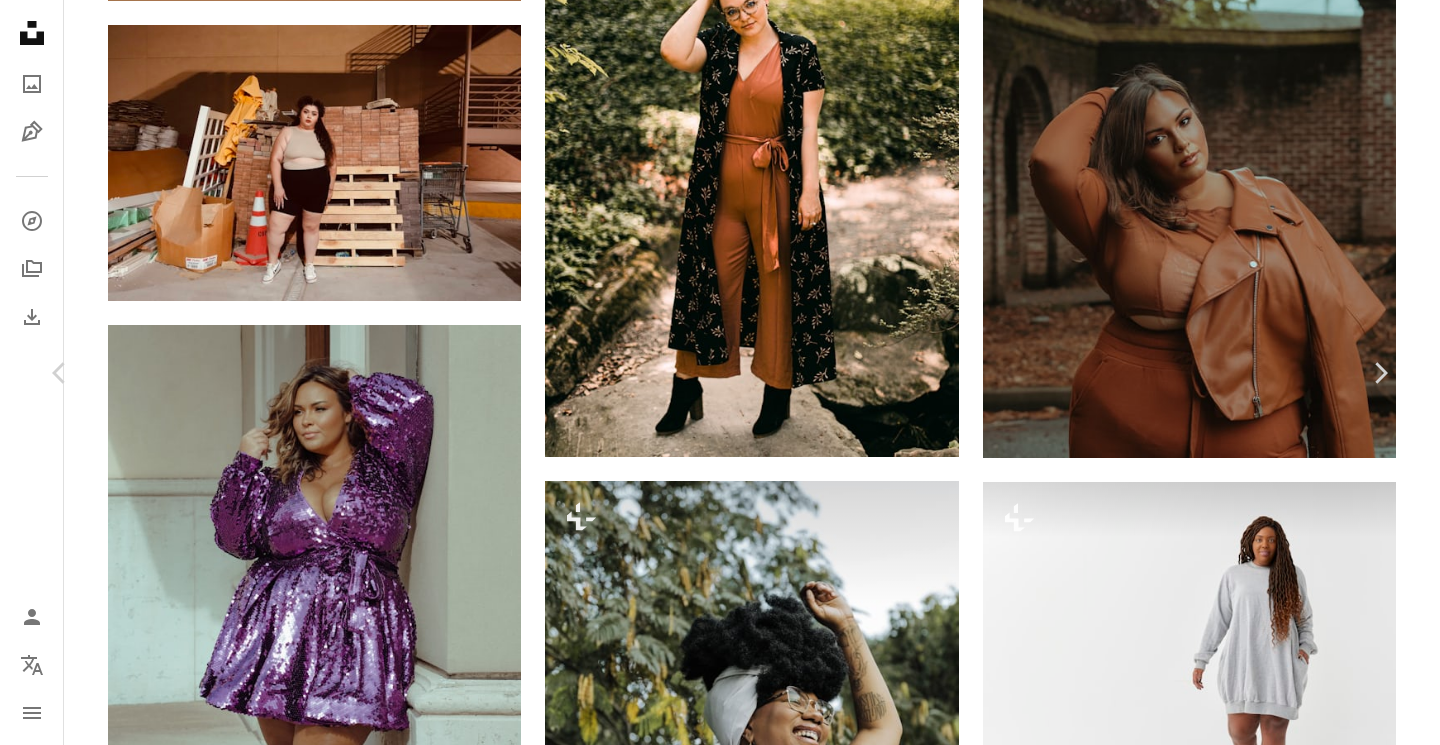 scroll, scrollTop: 16946, scrollLeft: 0, axis: vertical 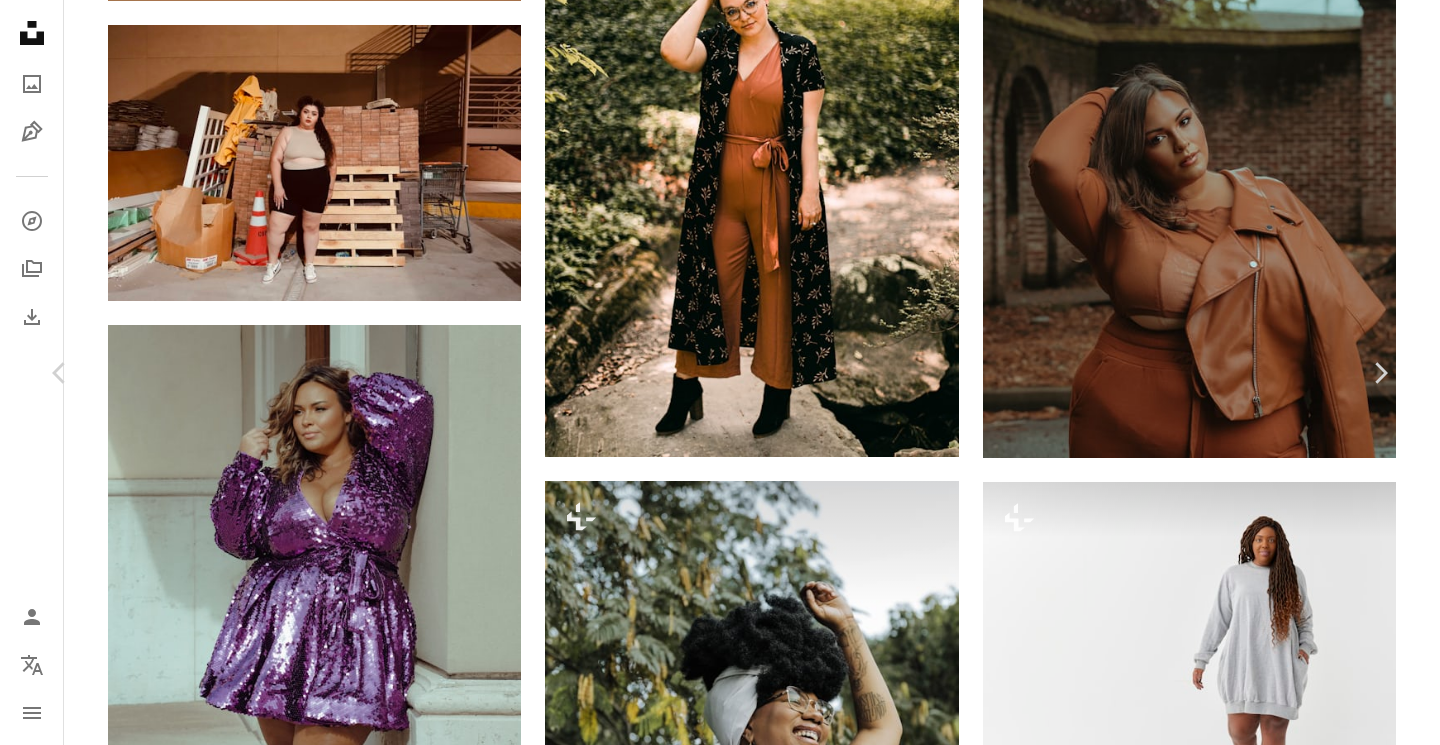 click at bounding box center (712, 11809) 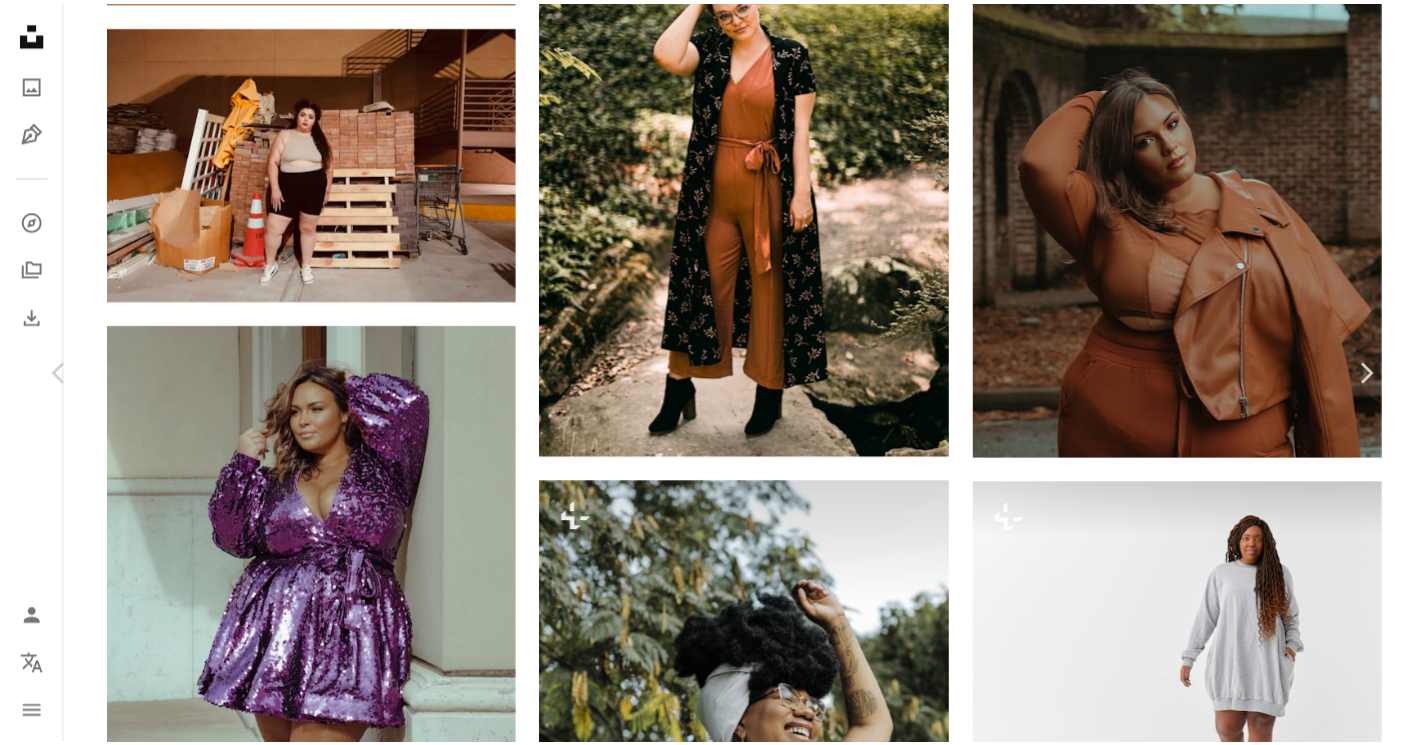 scroll, scrollTop: 0, scrollLeft: 0, axis: both 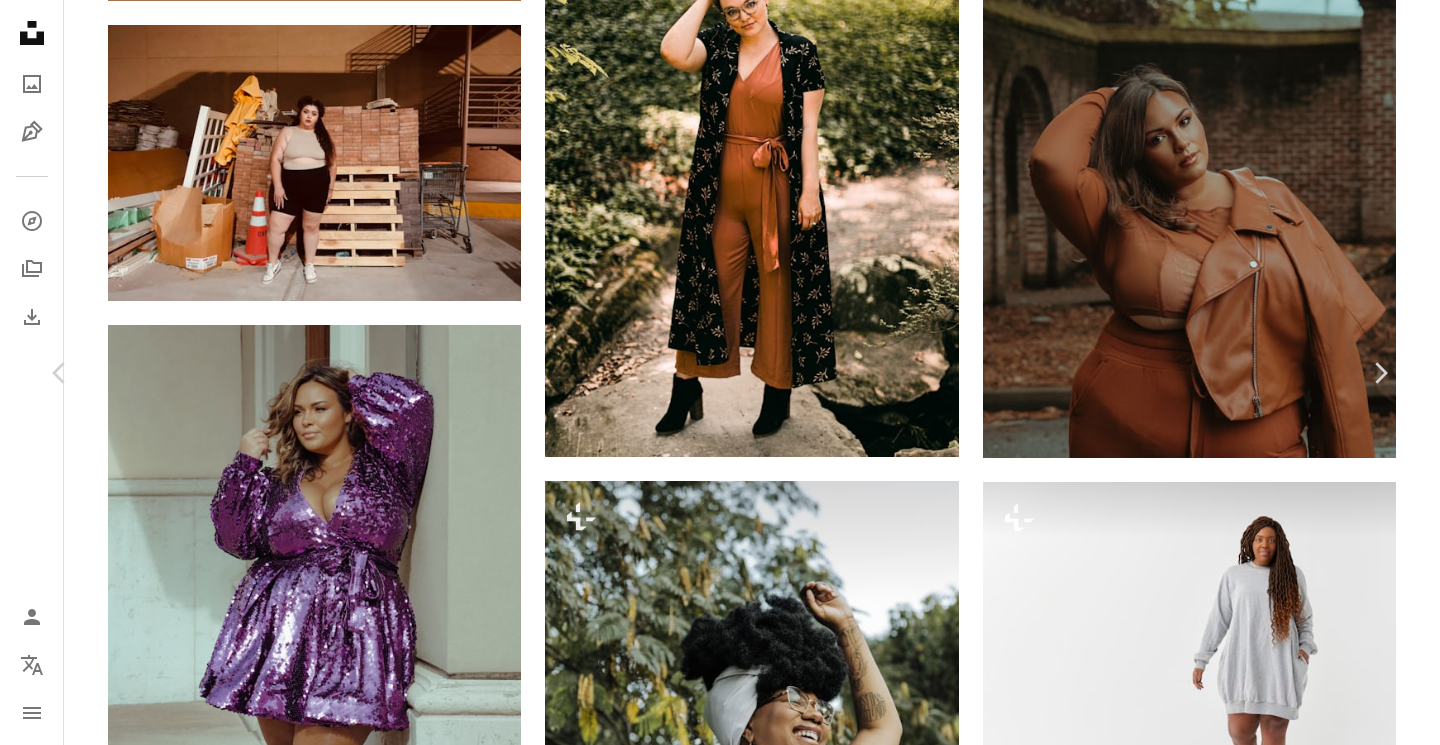 click on "An X shape" at bounding box center [20, 20] 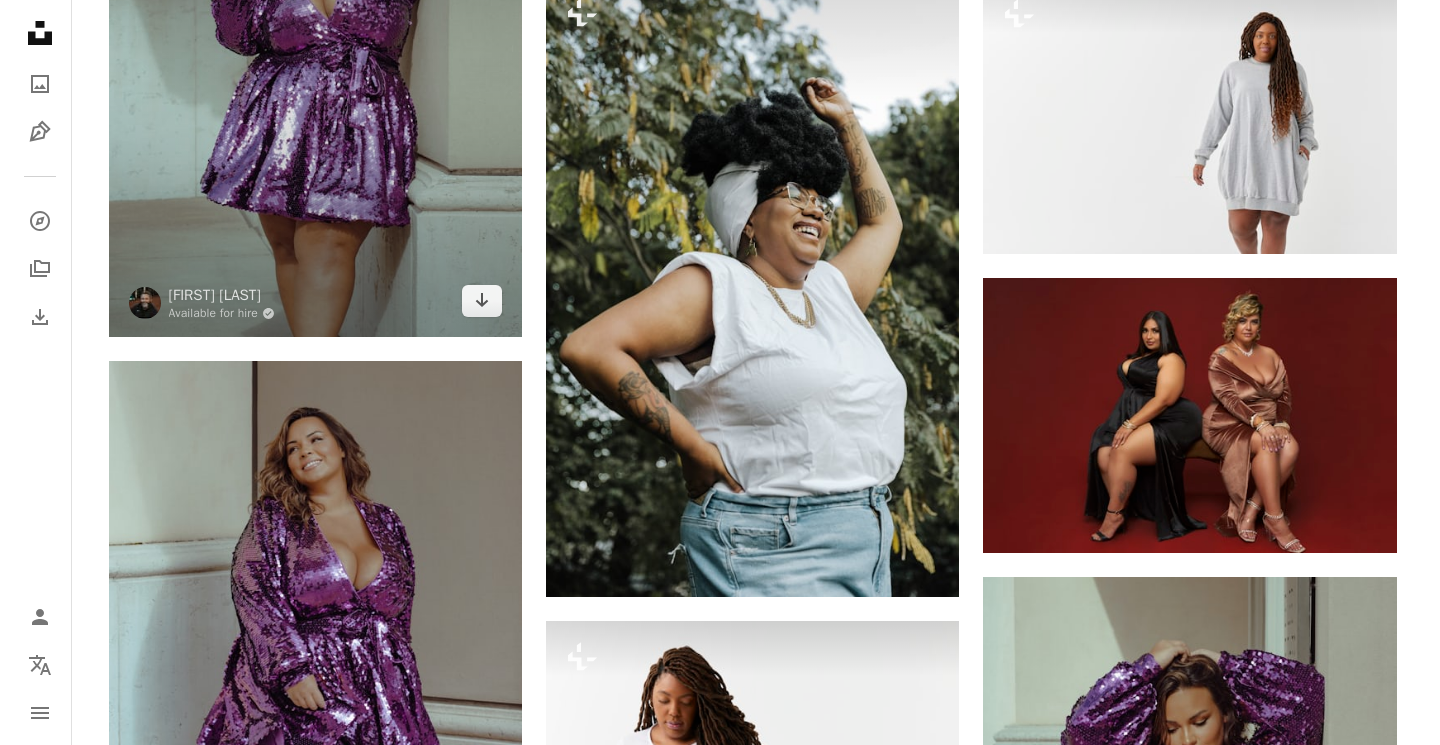 scroll, scrollTop: 1701, scrollLeft: 0, axis: vertical 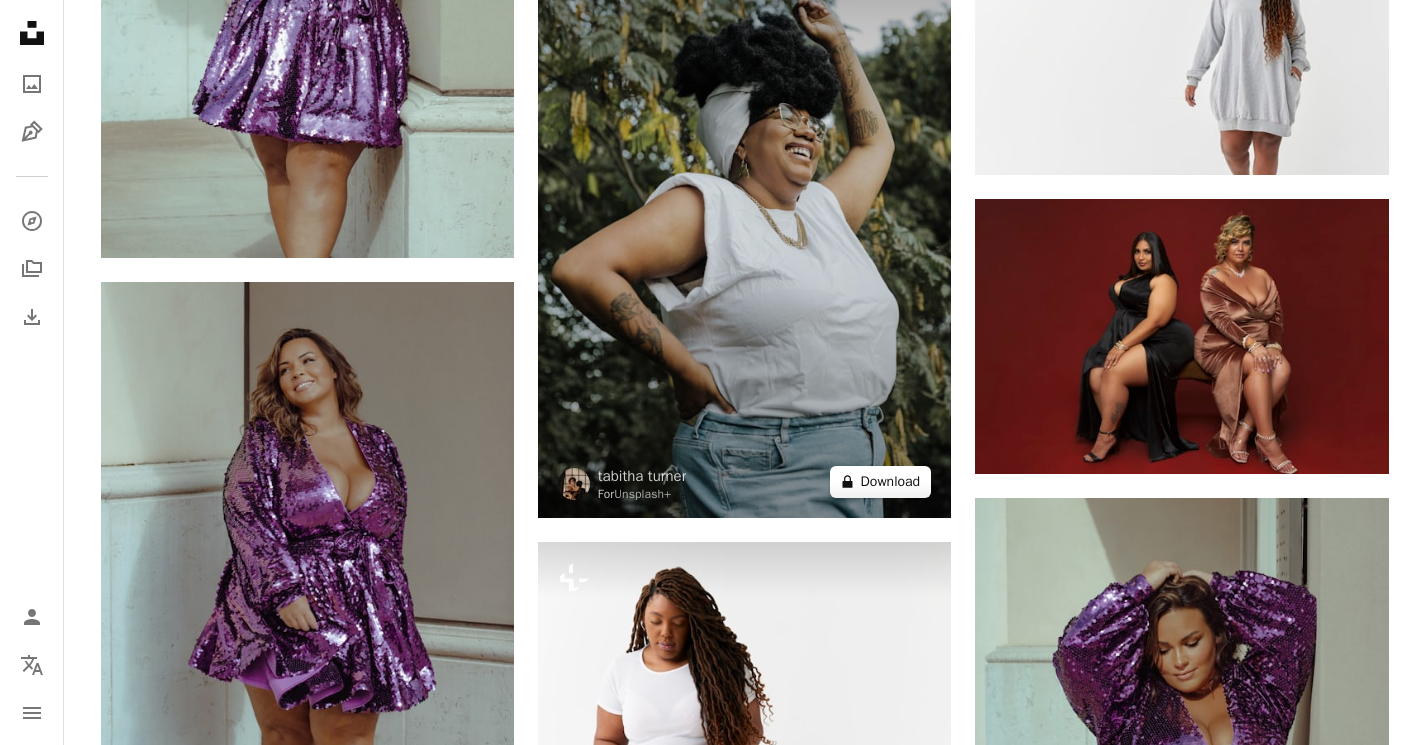 click on "A lock Download" at bounding box center [881, 482] 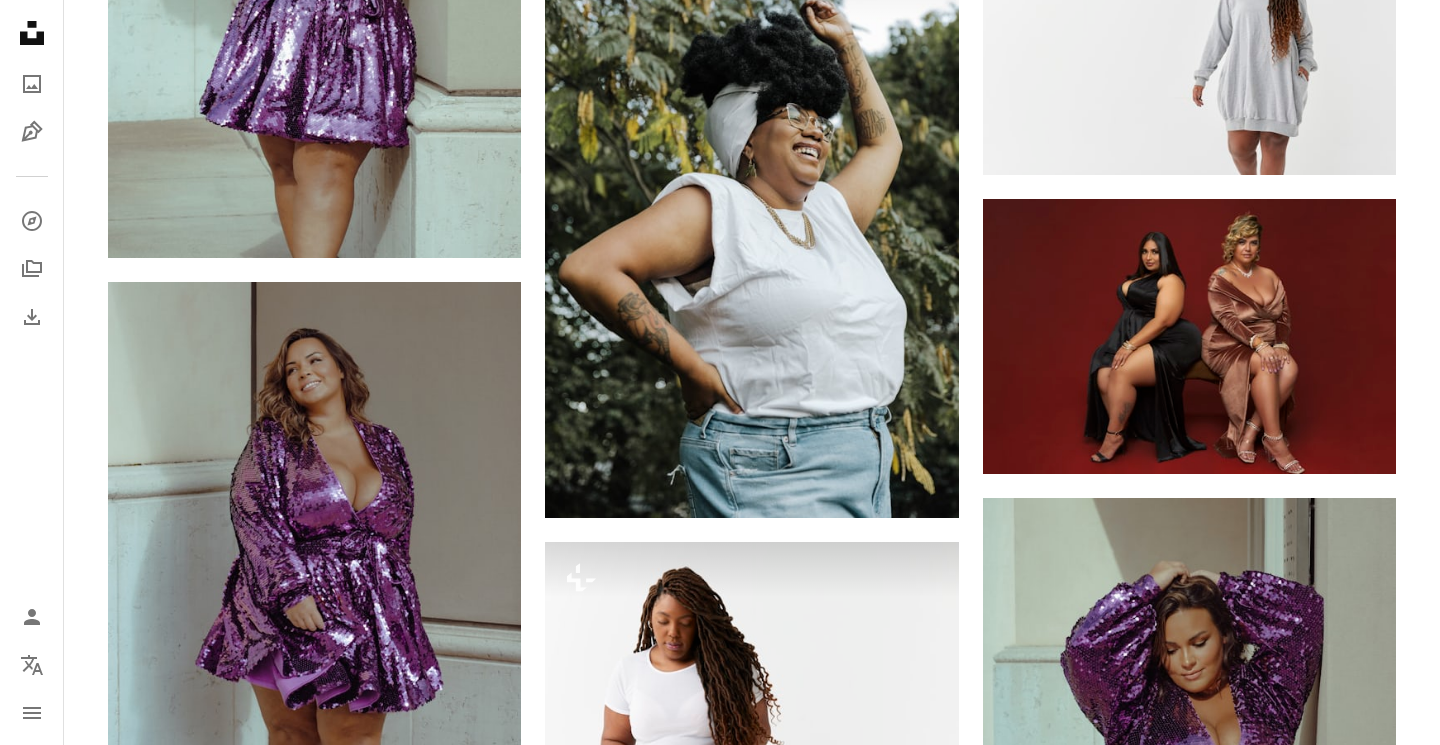 click on "An X shape Premium, ready to use images. Get unlimited access. A plus sign Members-only content added monthly A plus sign Unlimited royalty-free downloads A plus sign Illustrations  New A plus sign Enhanced legal protections yearly 62%  off monthly £16   £6 GBP per month * Get  Unsplash+ * When paid annually, billed upfront  £72 Taxes where applicable. Renews automatically. Cancel anytime." at bounding box center (720, 15159) 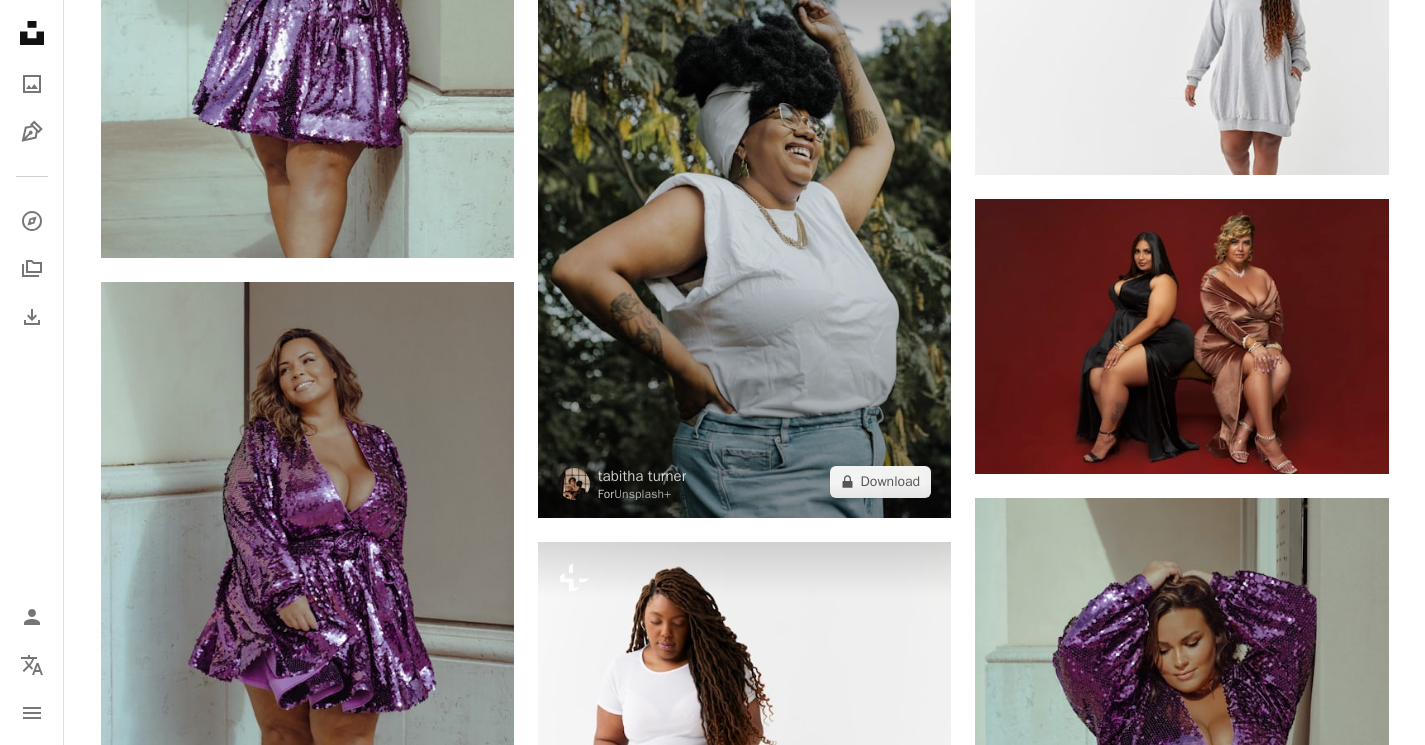 click at bounding box center (744, 208) 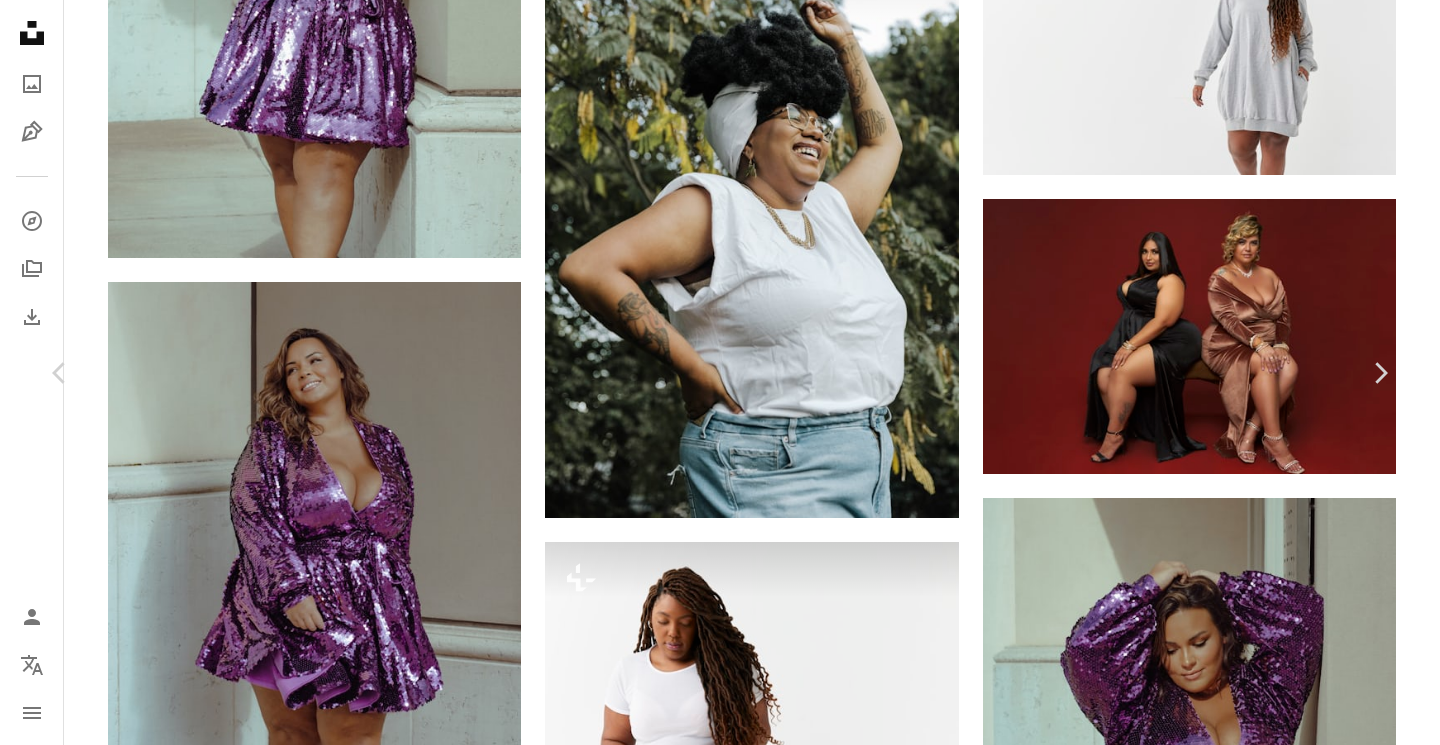 scroll, scrollTop: 912, scrollLeft: 0, axis: vertical 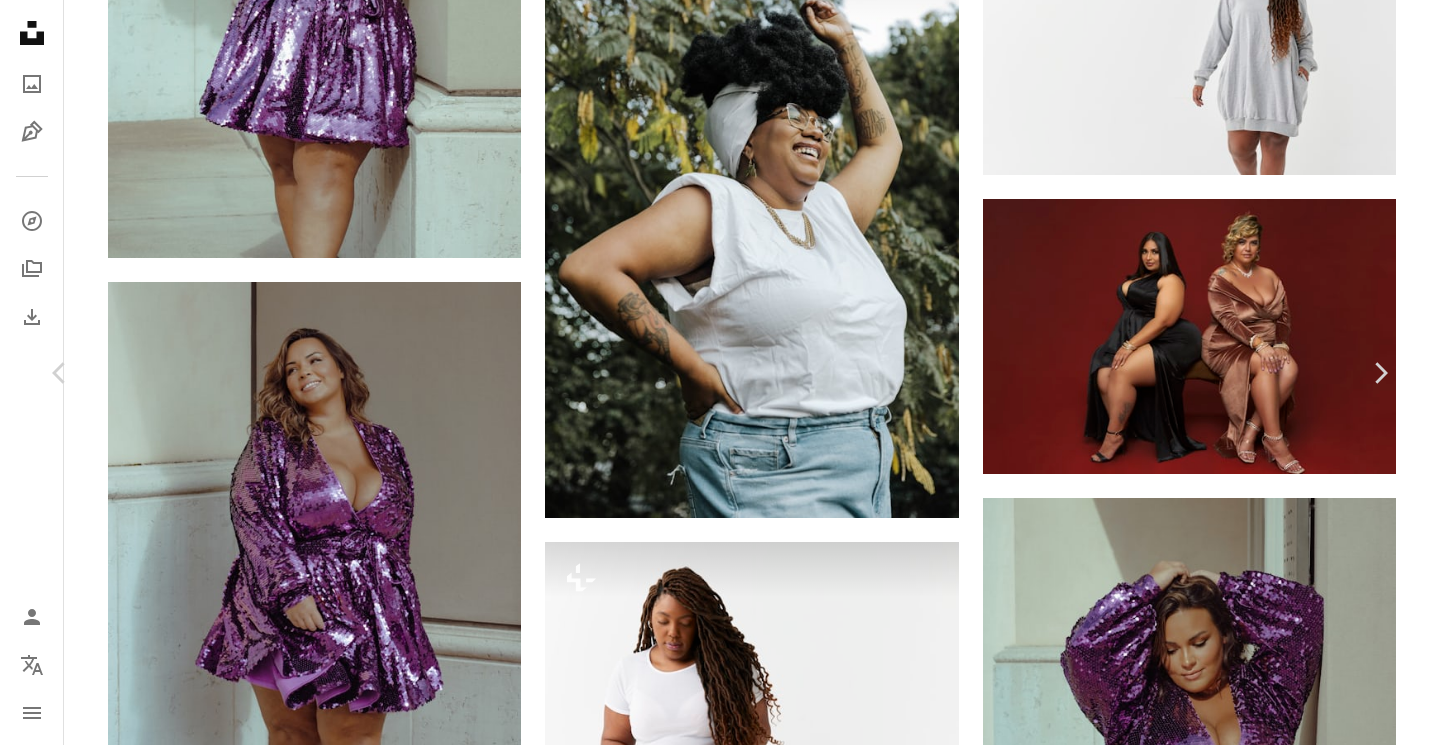 click at bounding box center [1093, 15040] 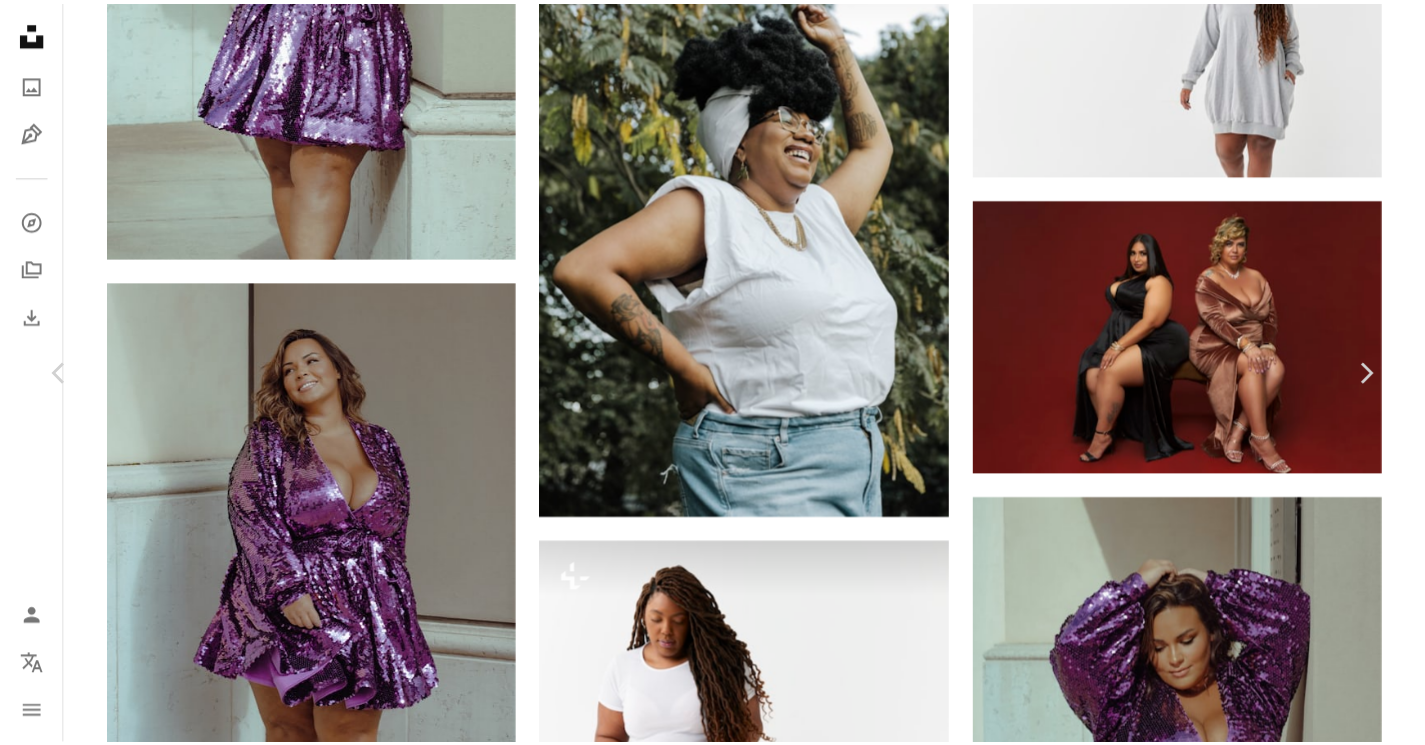 scroll, scrollTop: 0, scrollLeft: 0, axis: both 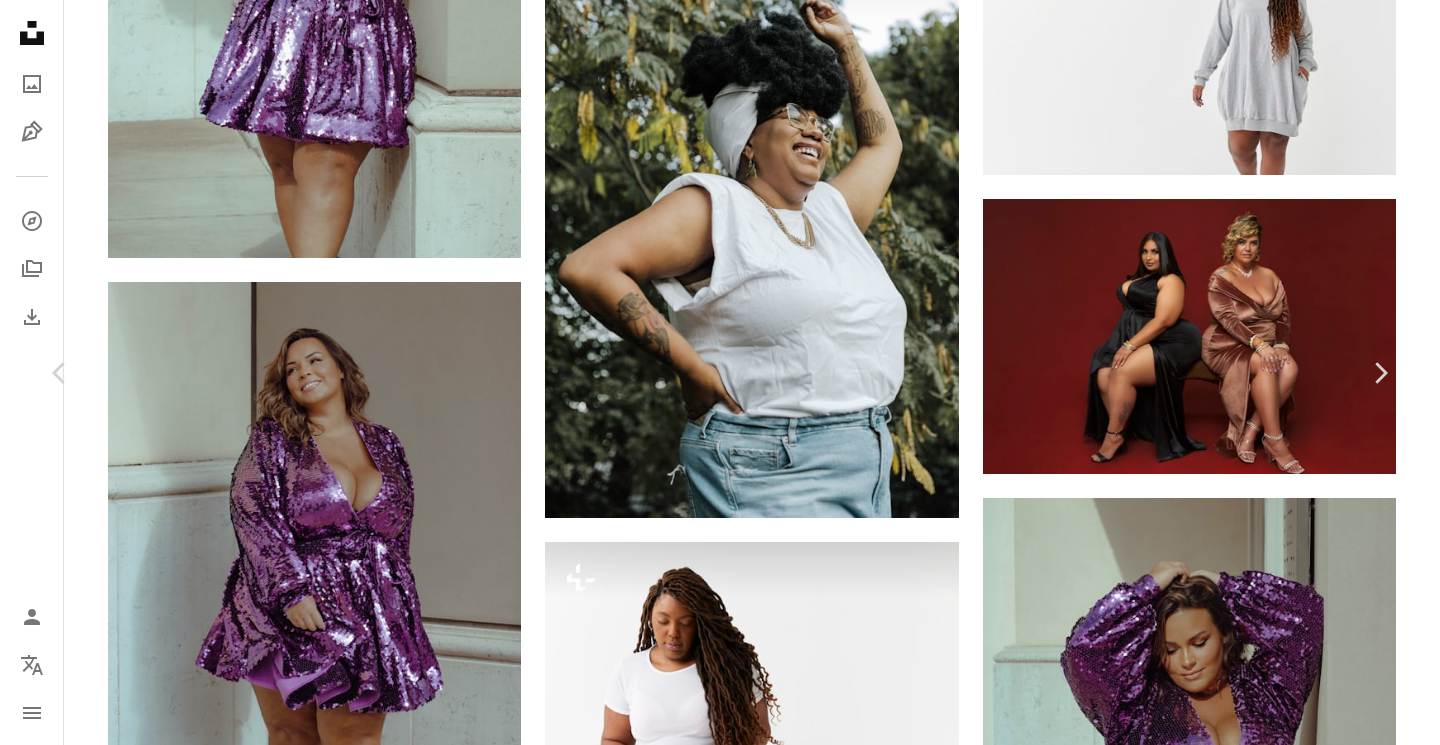 click on "A lock Download" at bounding box center [1229, 14834] 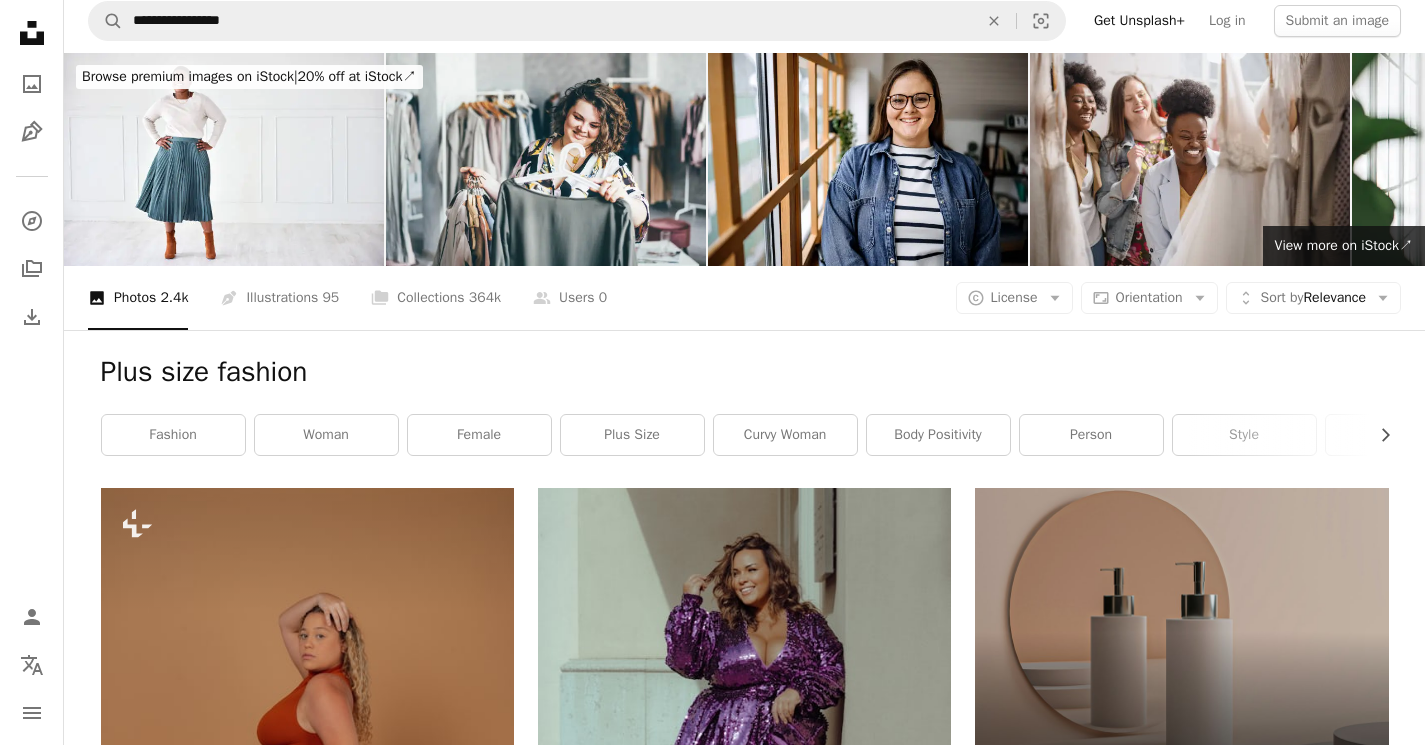 scroll, scrollTop: 0, scrollLeft: 0, axis: both 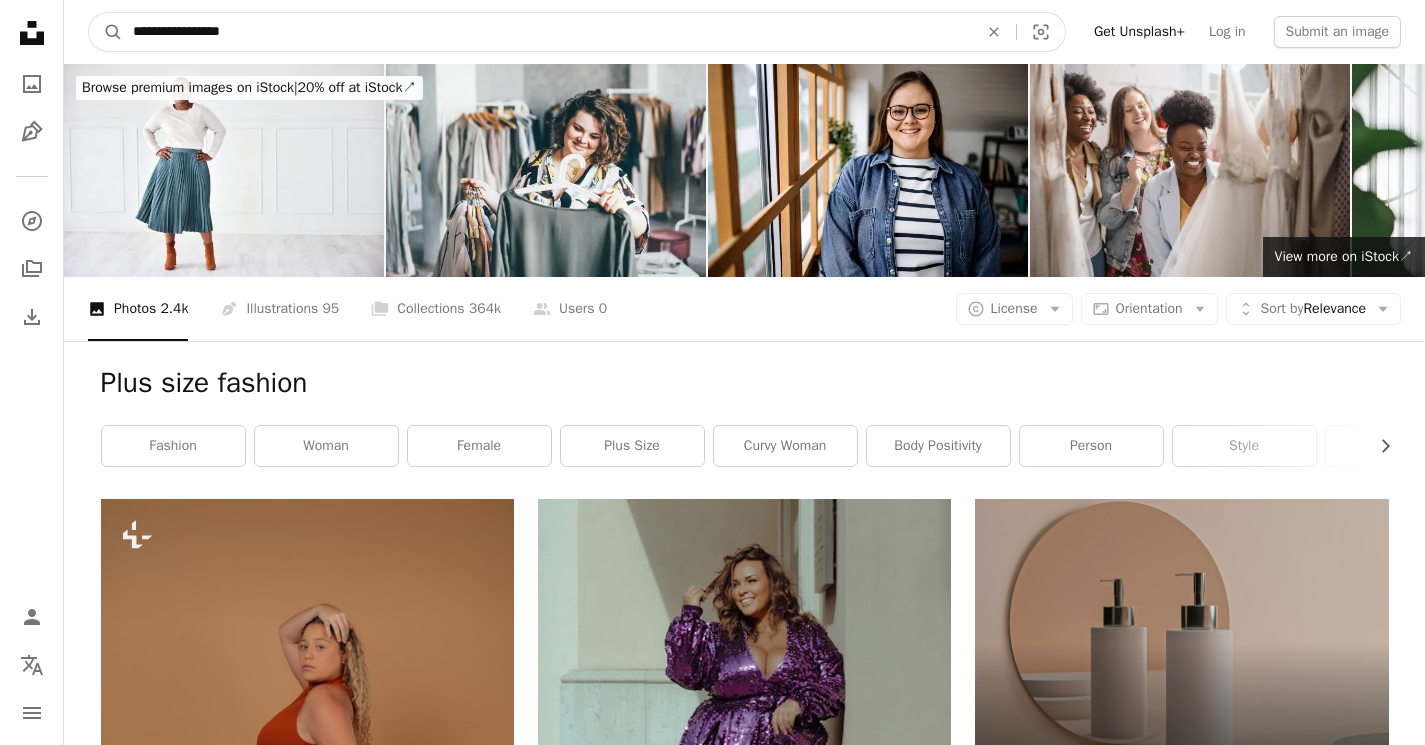 click on "**********" at bounding box center [547, 32] 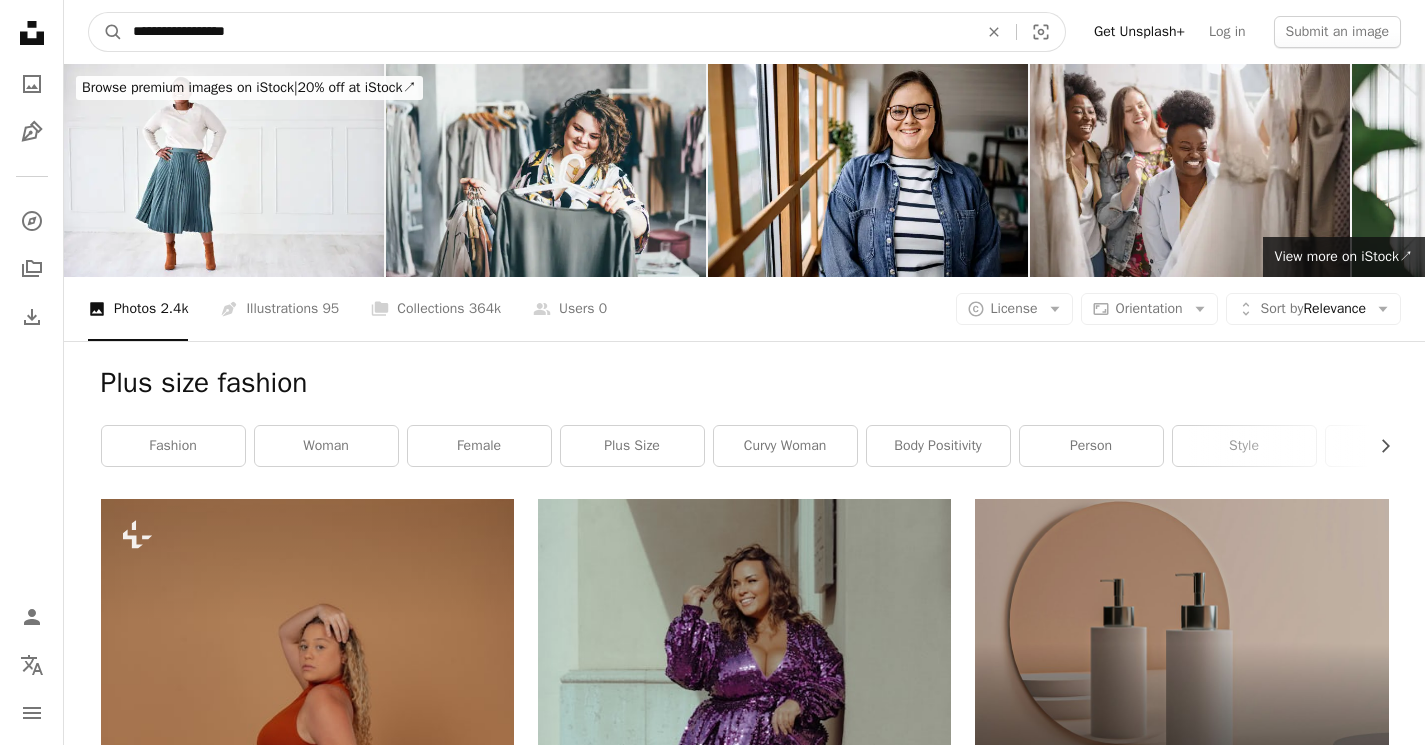 type on "**********" 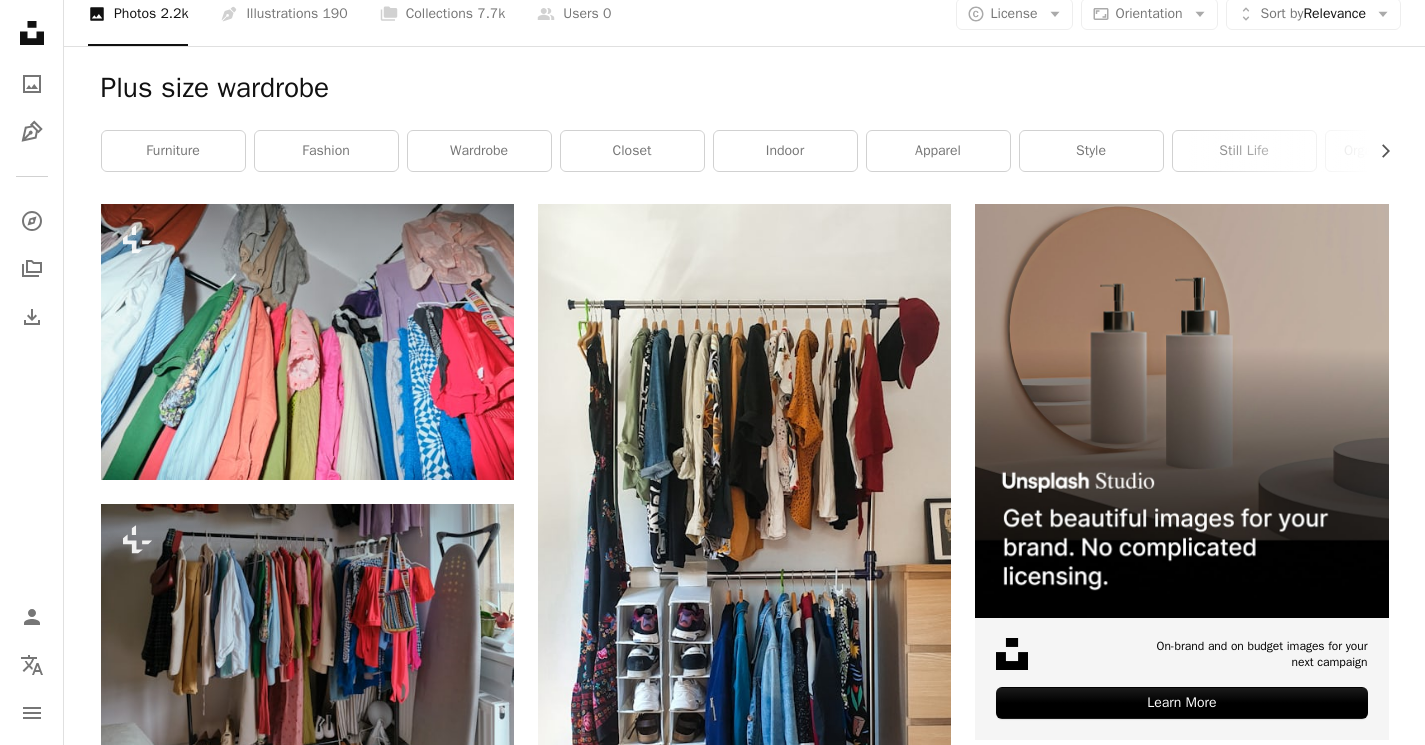 scroll, scrollTop: 0, scrollLeft: 0, axis: both 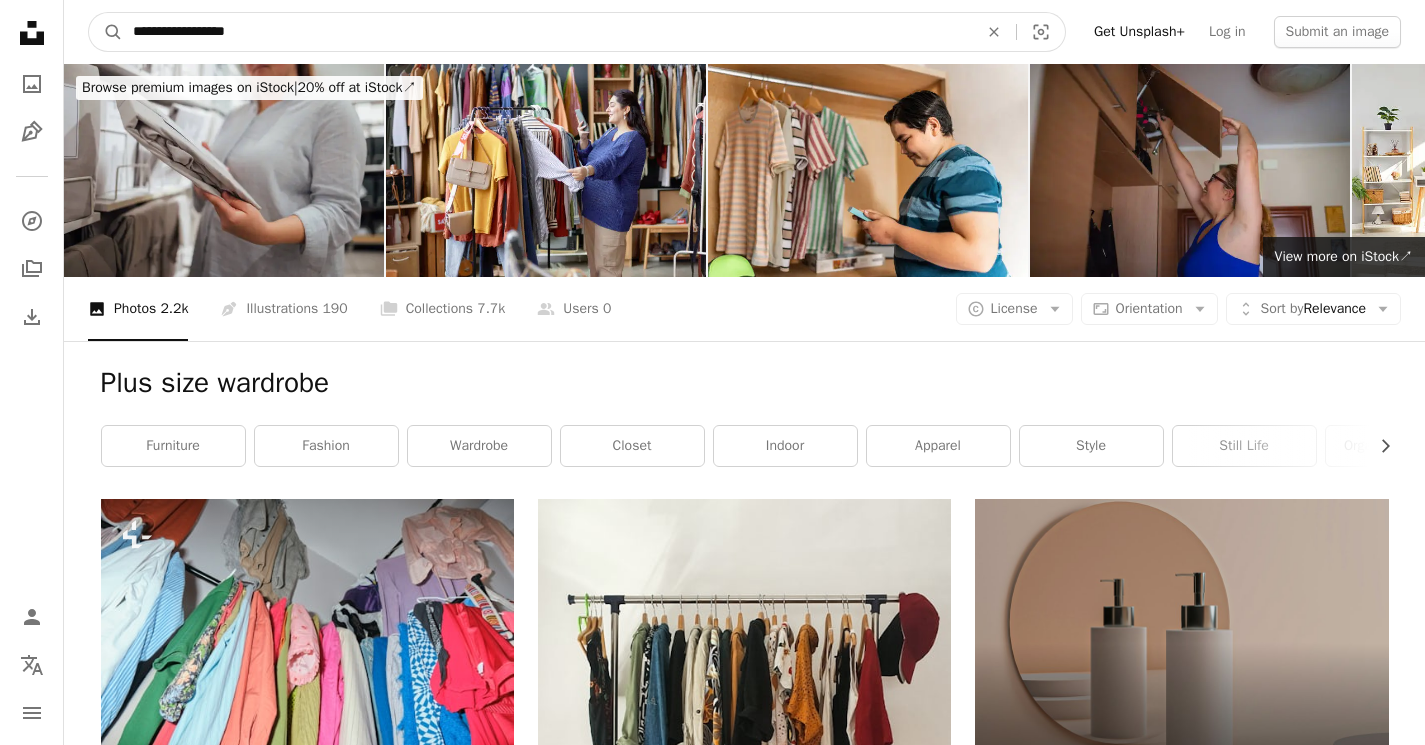 drag, startPoint x: 286, startPoint y: 27, endPoint x: 194, endPoint y: 24, distance: 92.0489 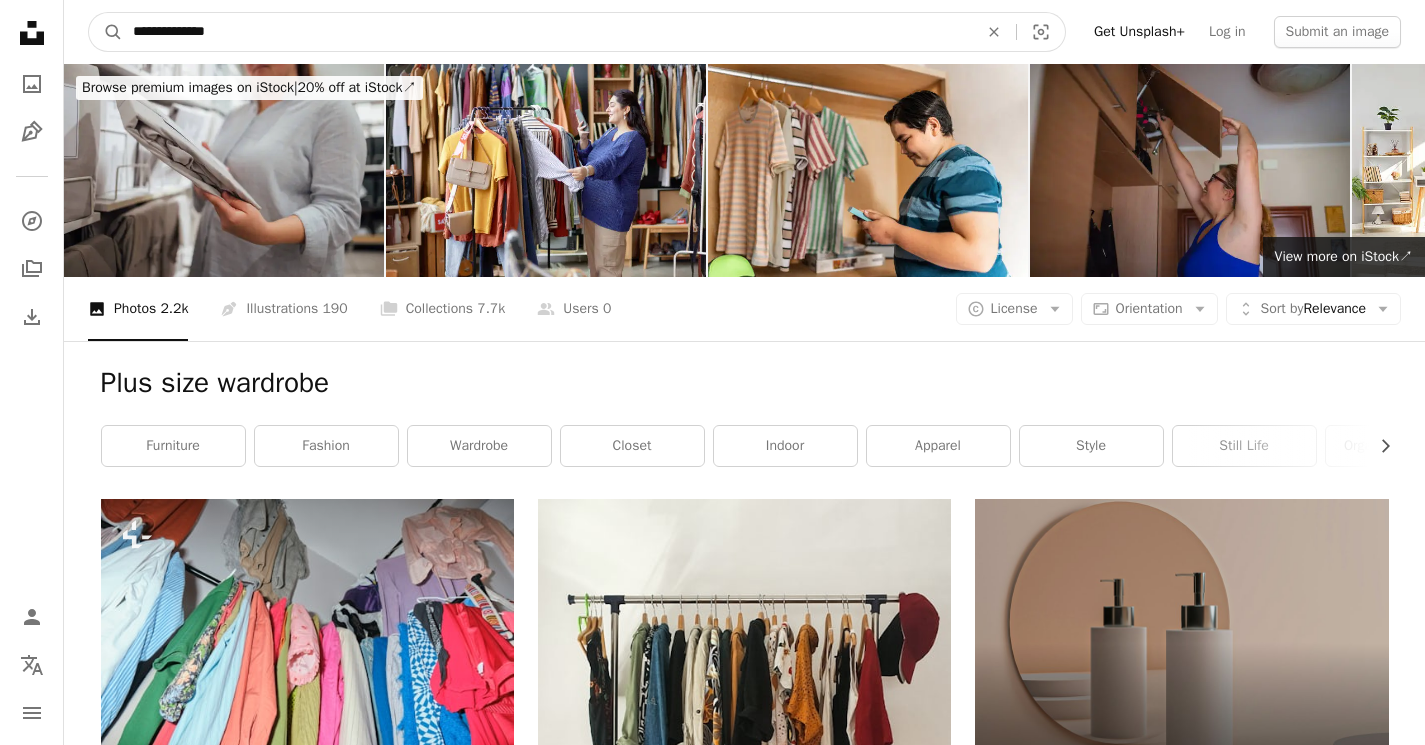 type on "**********" 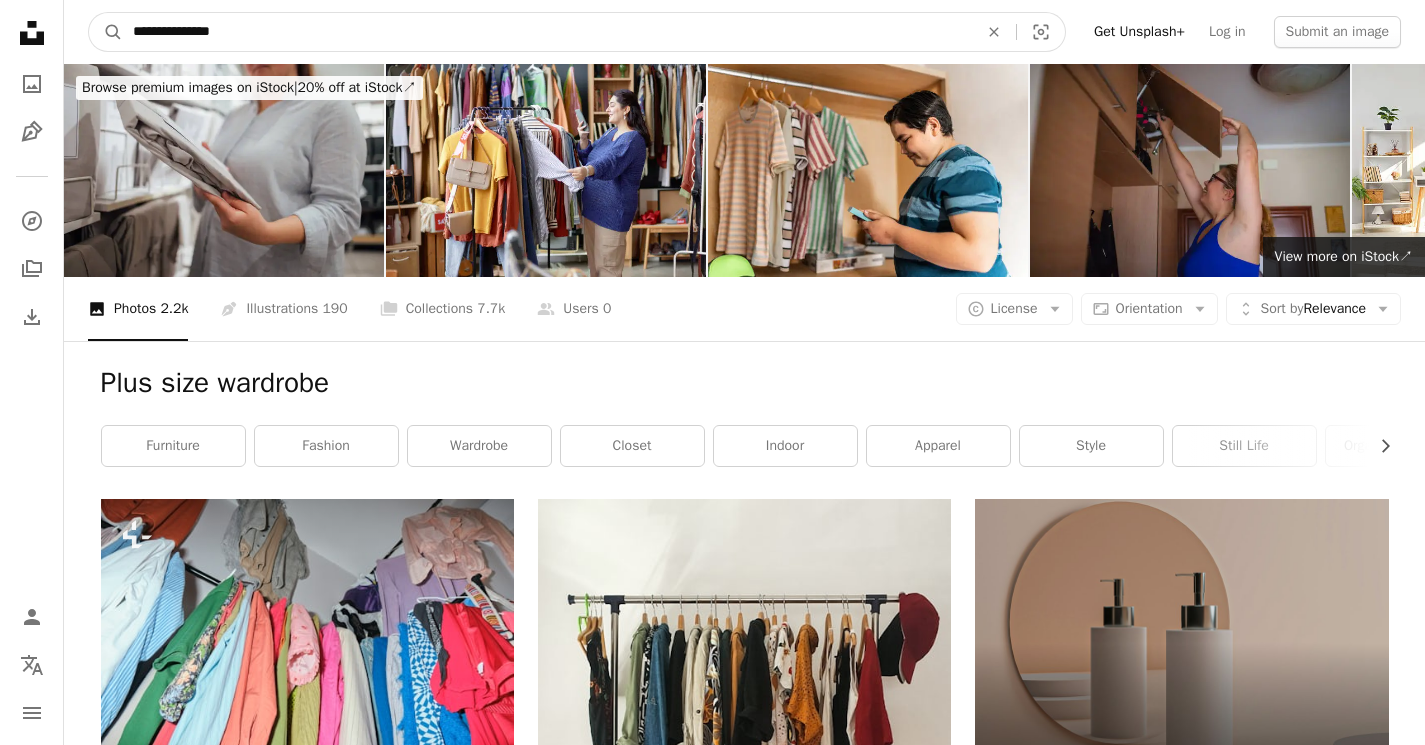 click on "A magnifying glass" at bounding box center (106, 32) 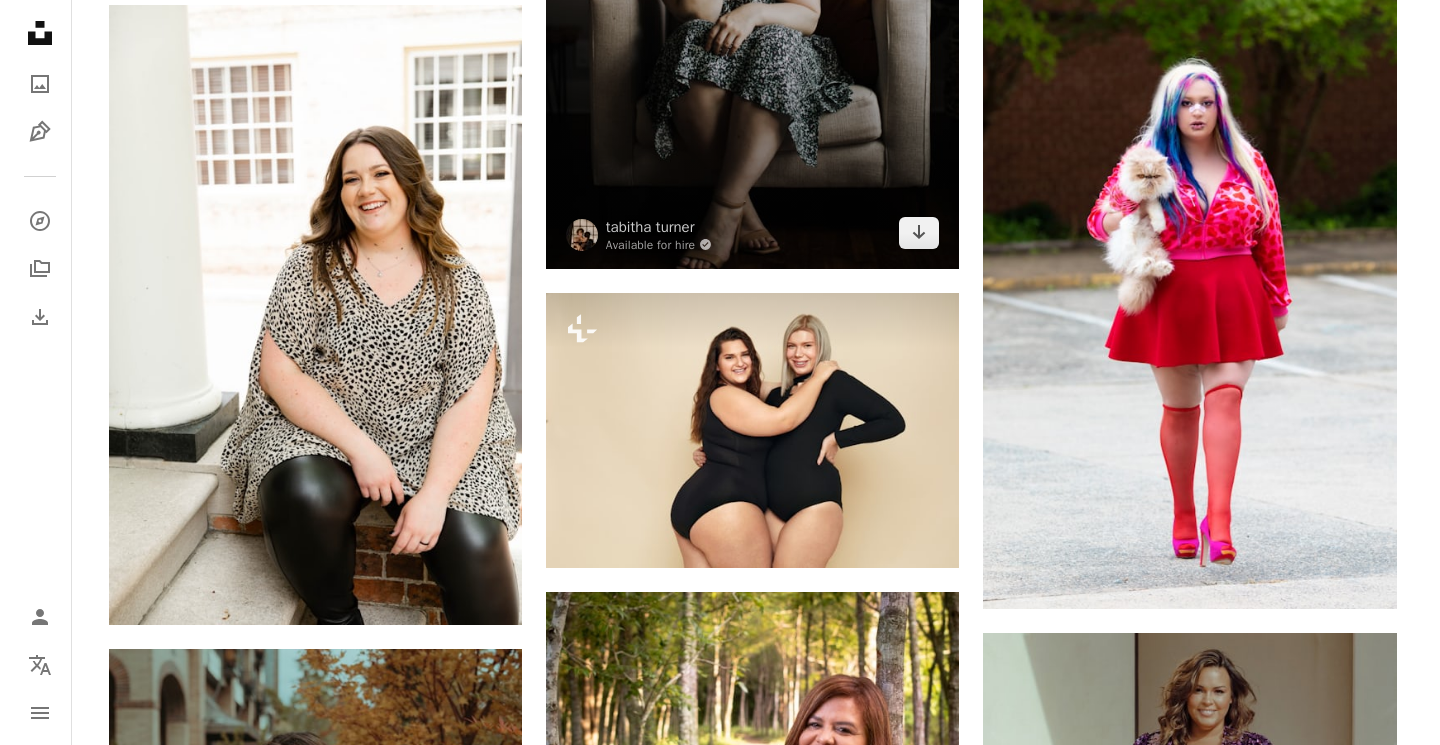 scroll, scrollTop: 1934, scrollLeft: 0, axis: vertical 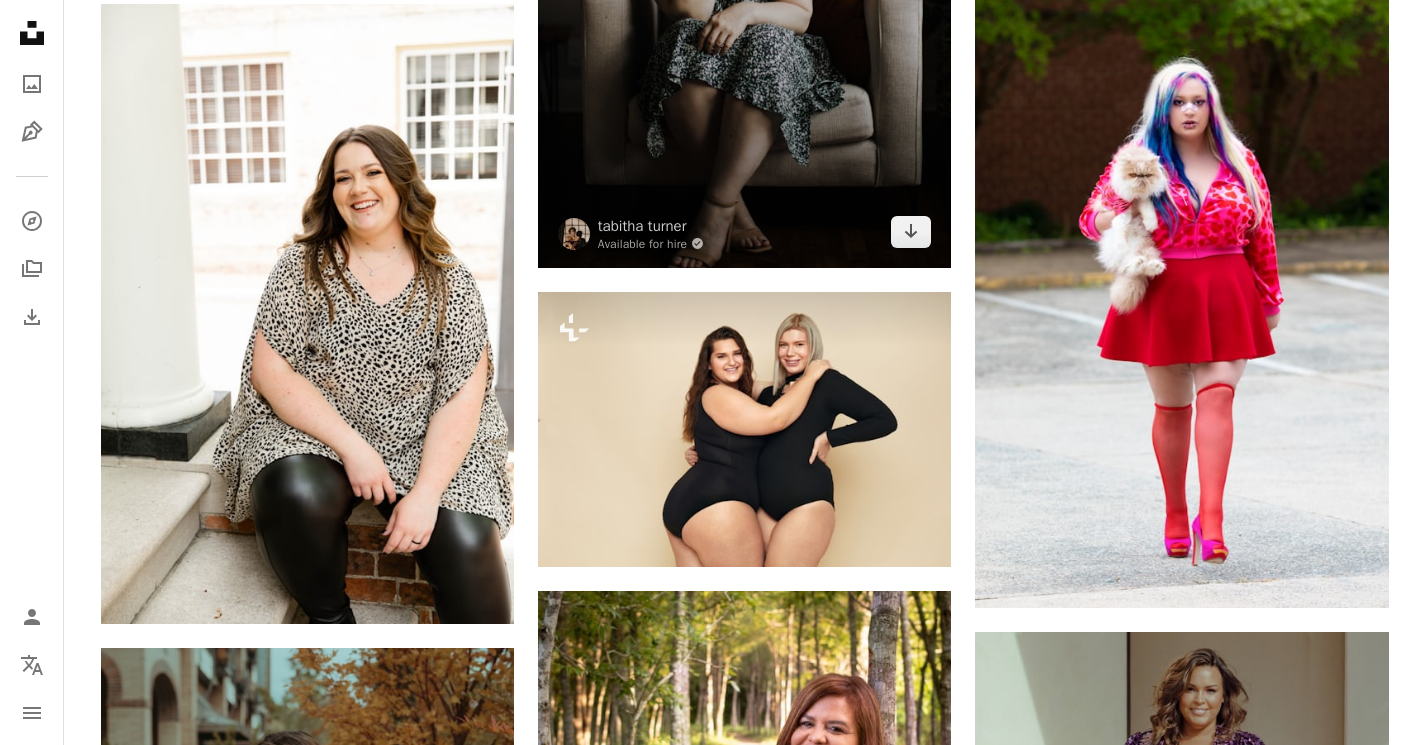 click at bounding box center [744, 9] 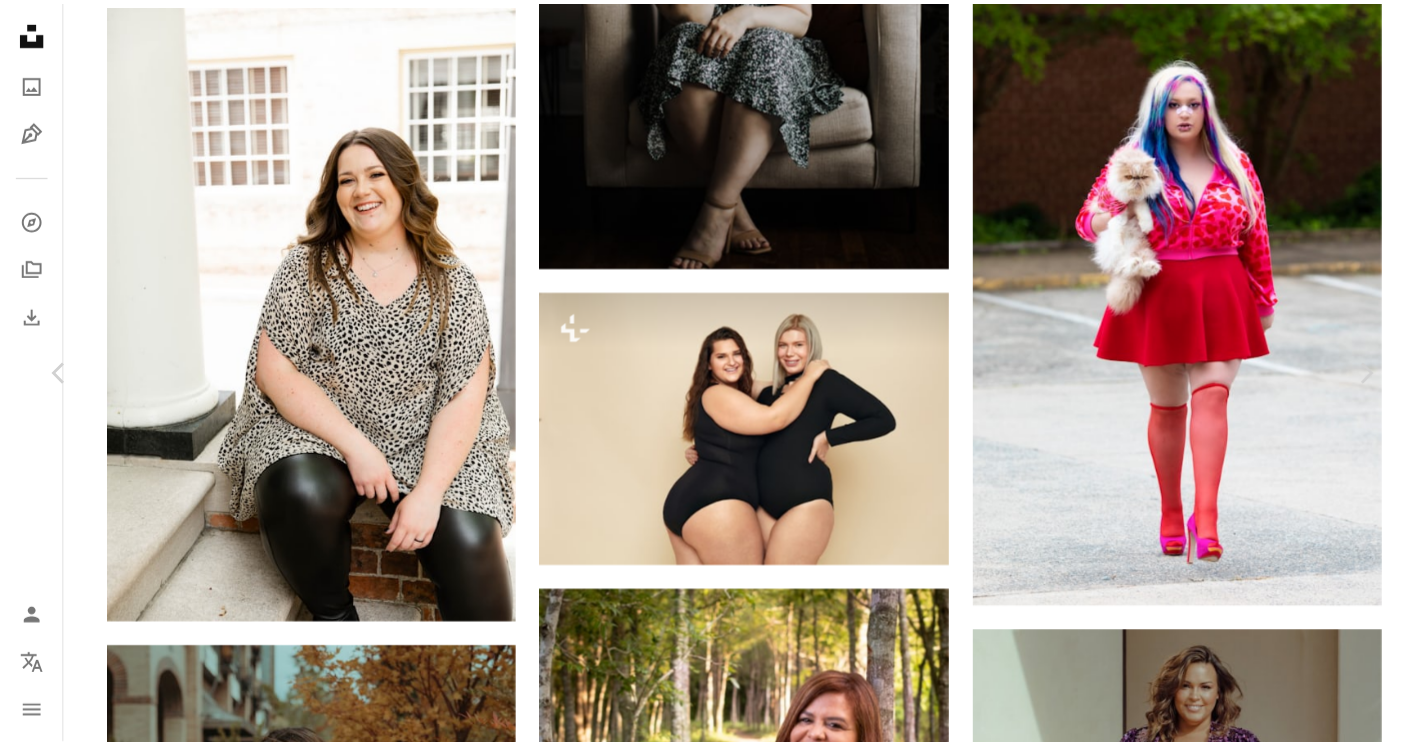 scroll, scrollTop: 0, scrollLeft: 0, axis: both 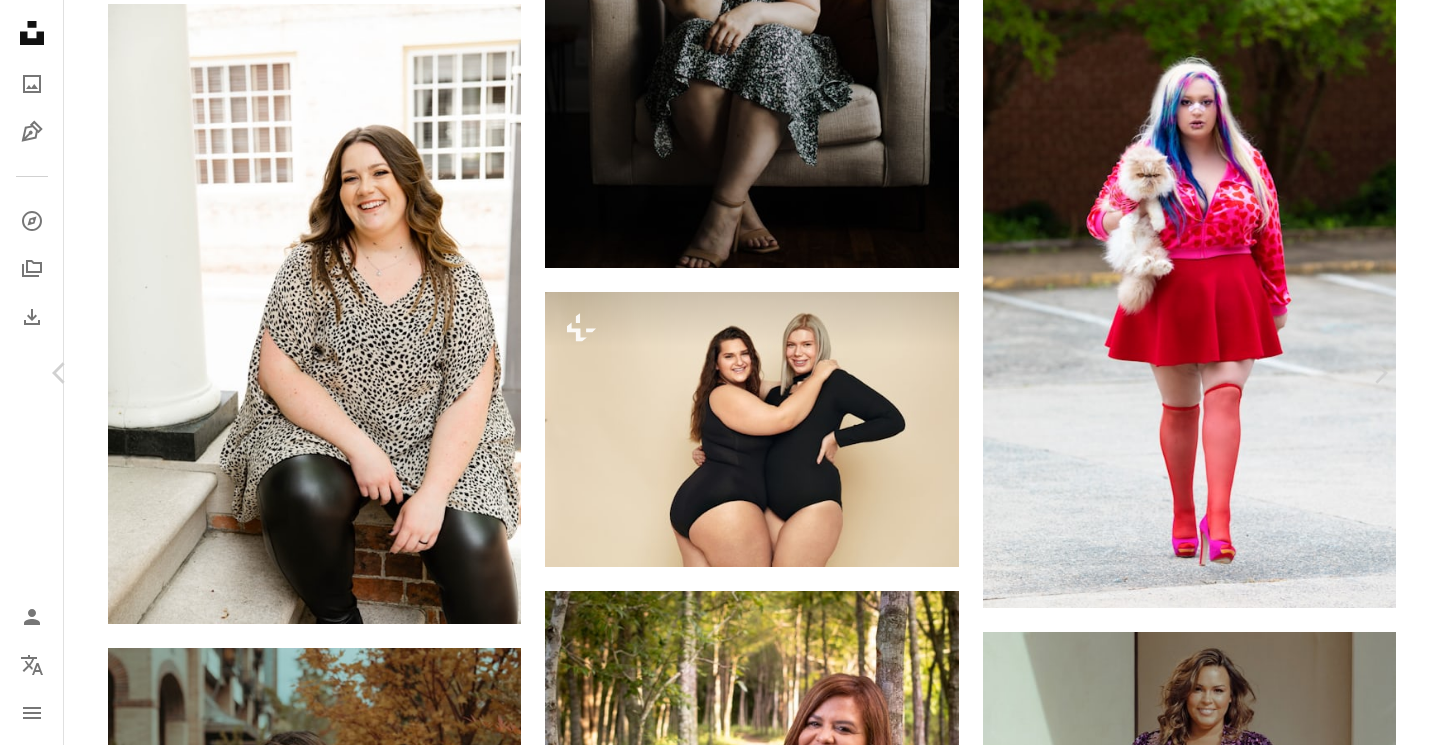 click on "An X shape" at bounding box center (20, 20) 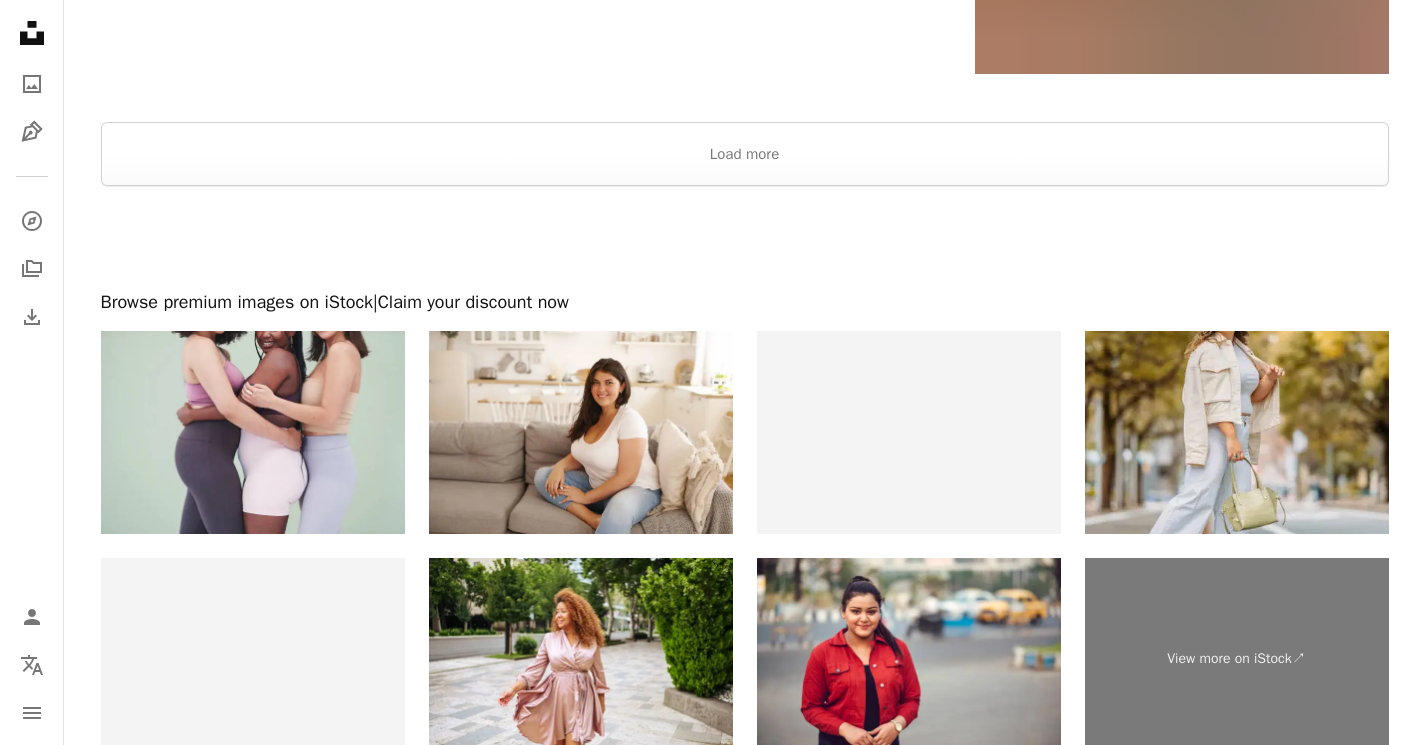 scroll, scrollTop: 4194, scrollLeft: 0, axis: vertical 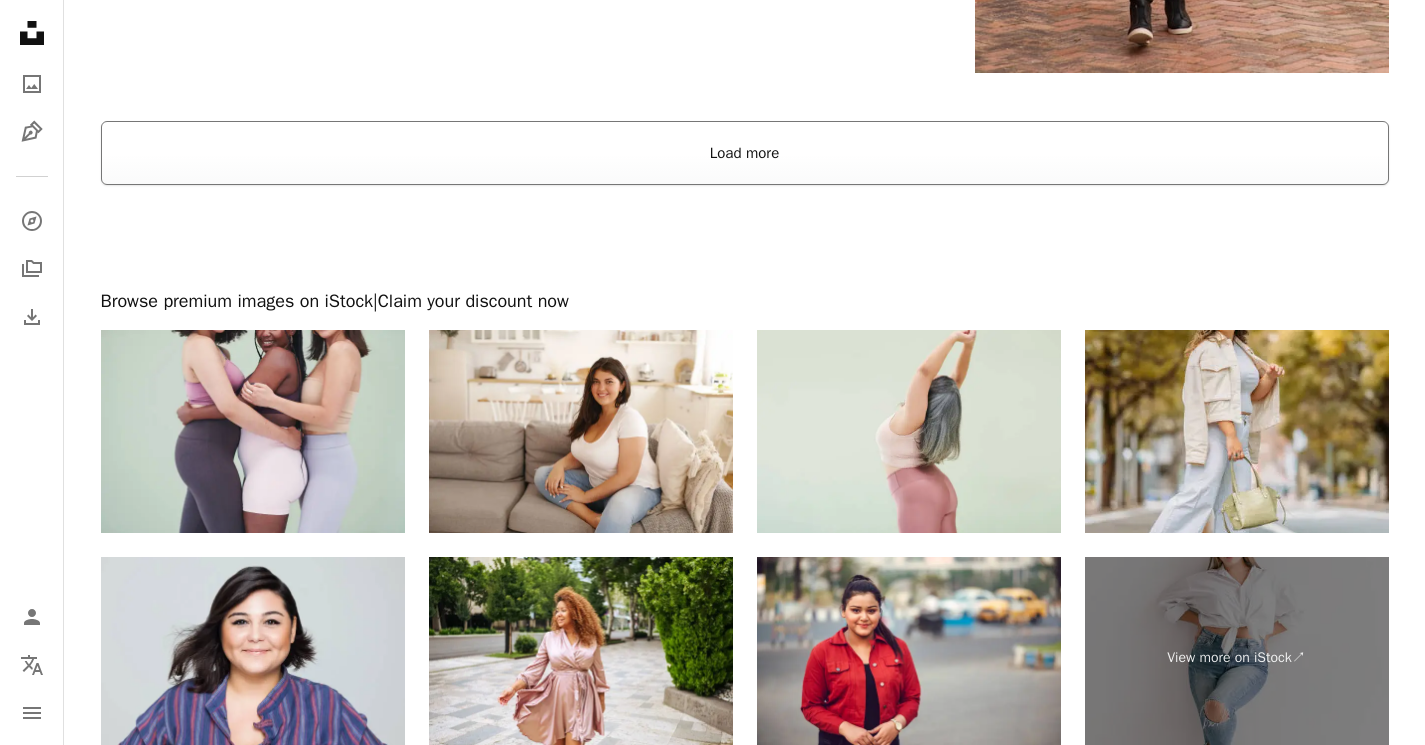 click on "Load more" at bounding box center [745, 153] 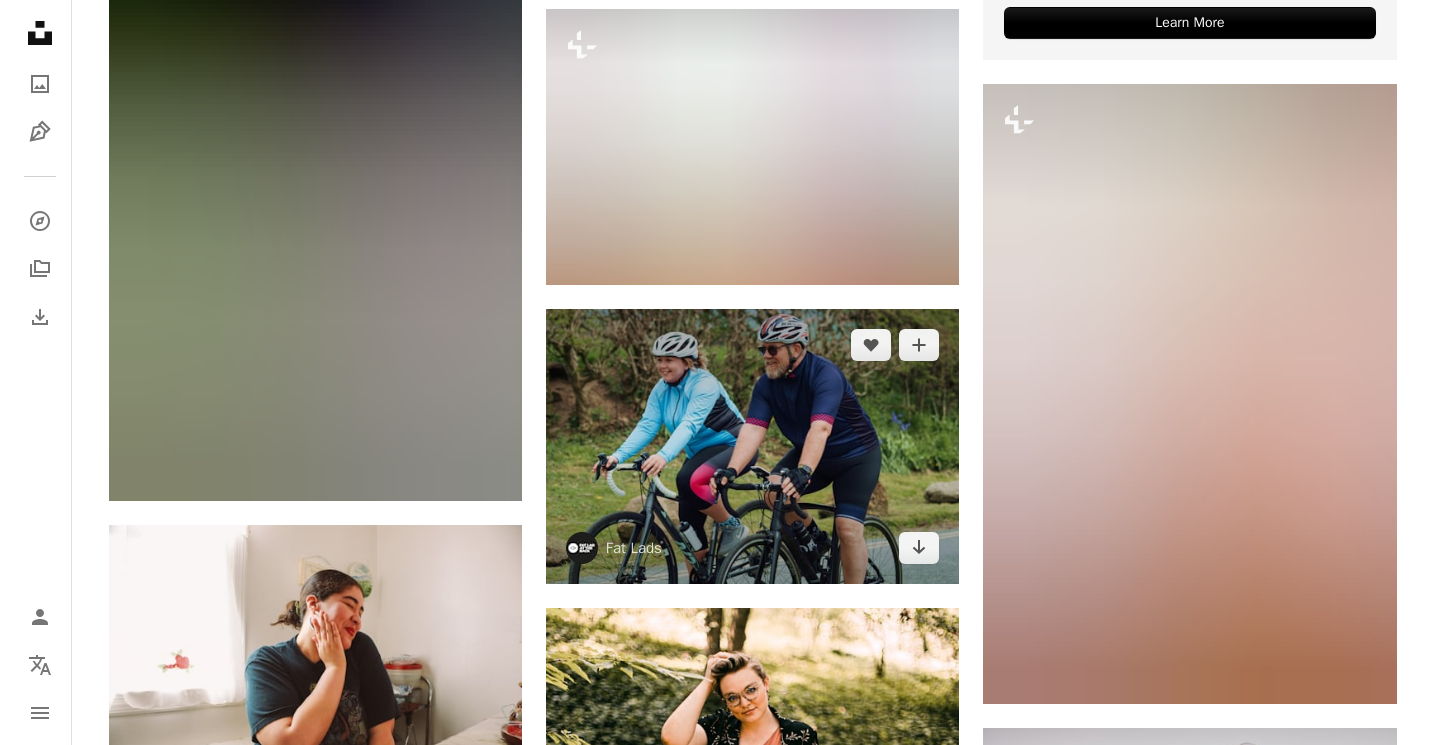 scroll, scrollTop: 10195, scrollLeft: 0, axis: vertical 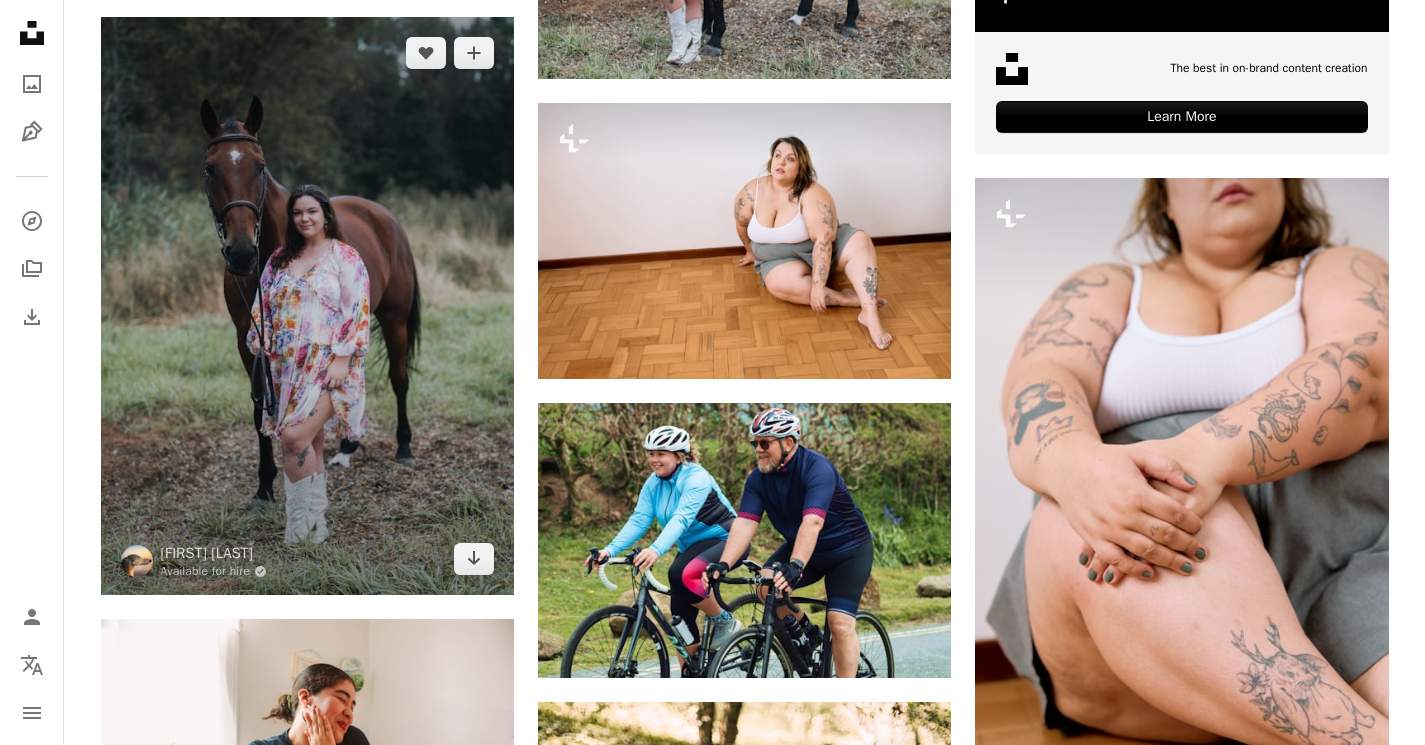 click at bounding box center (307, 306) 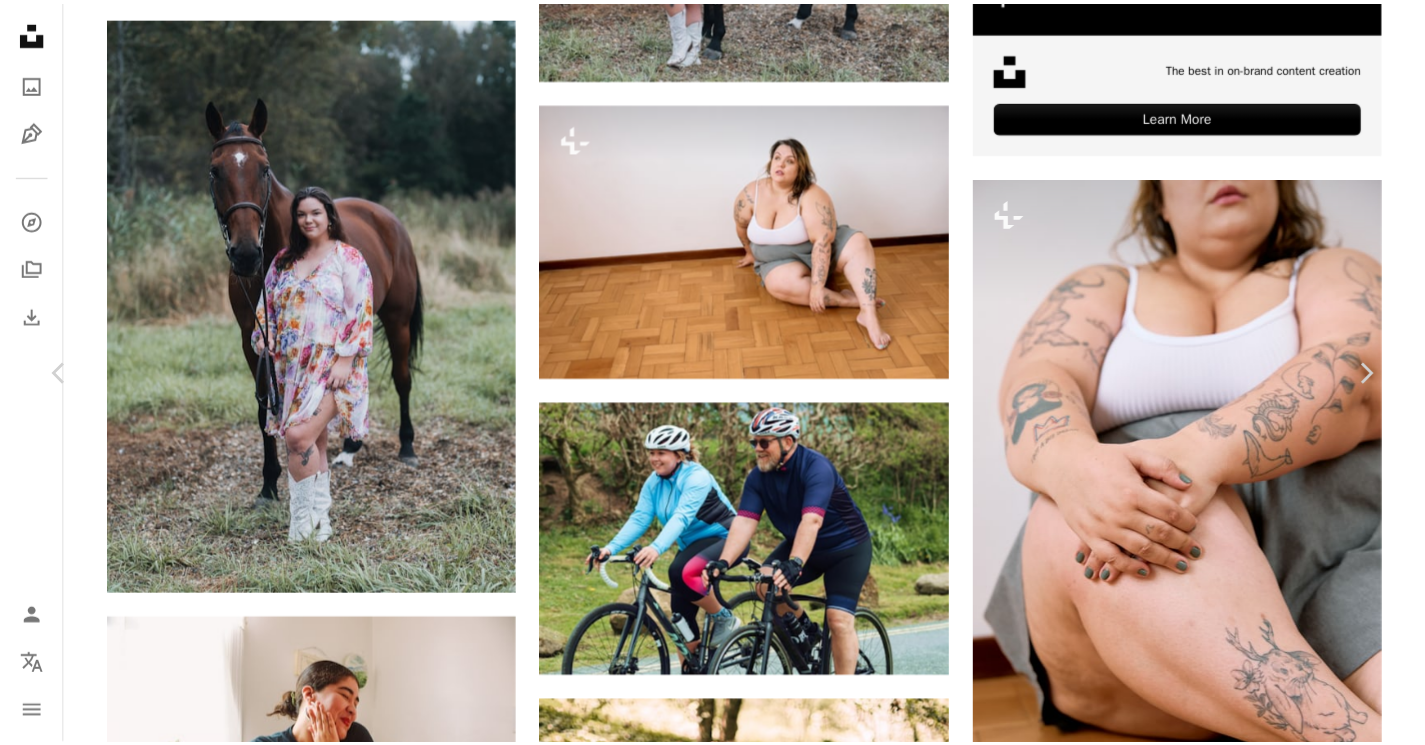 scroll, scrollTop: 0, scrollLeft: 0, axis: both 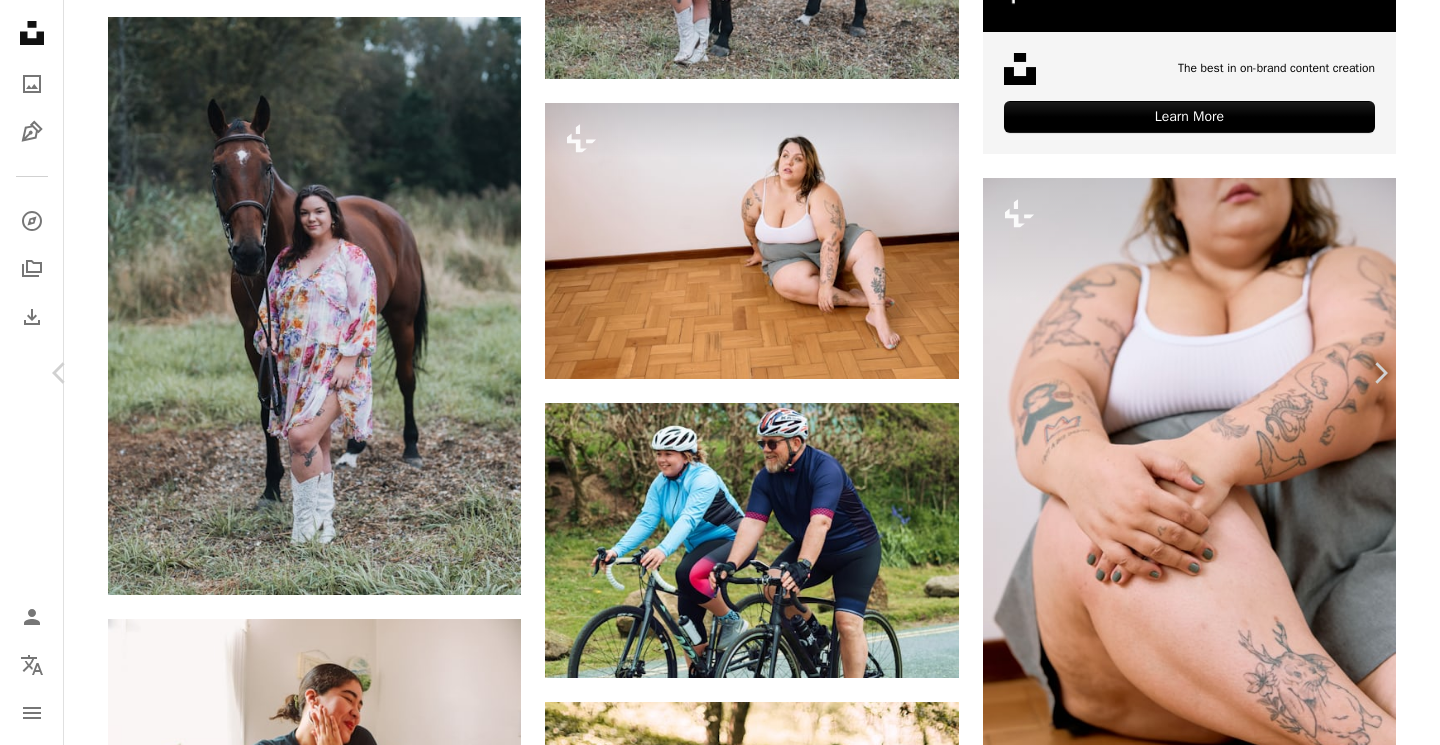 click on "An X shape" at bounding box center [20, 20] 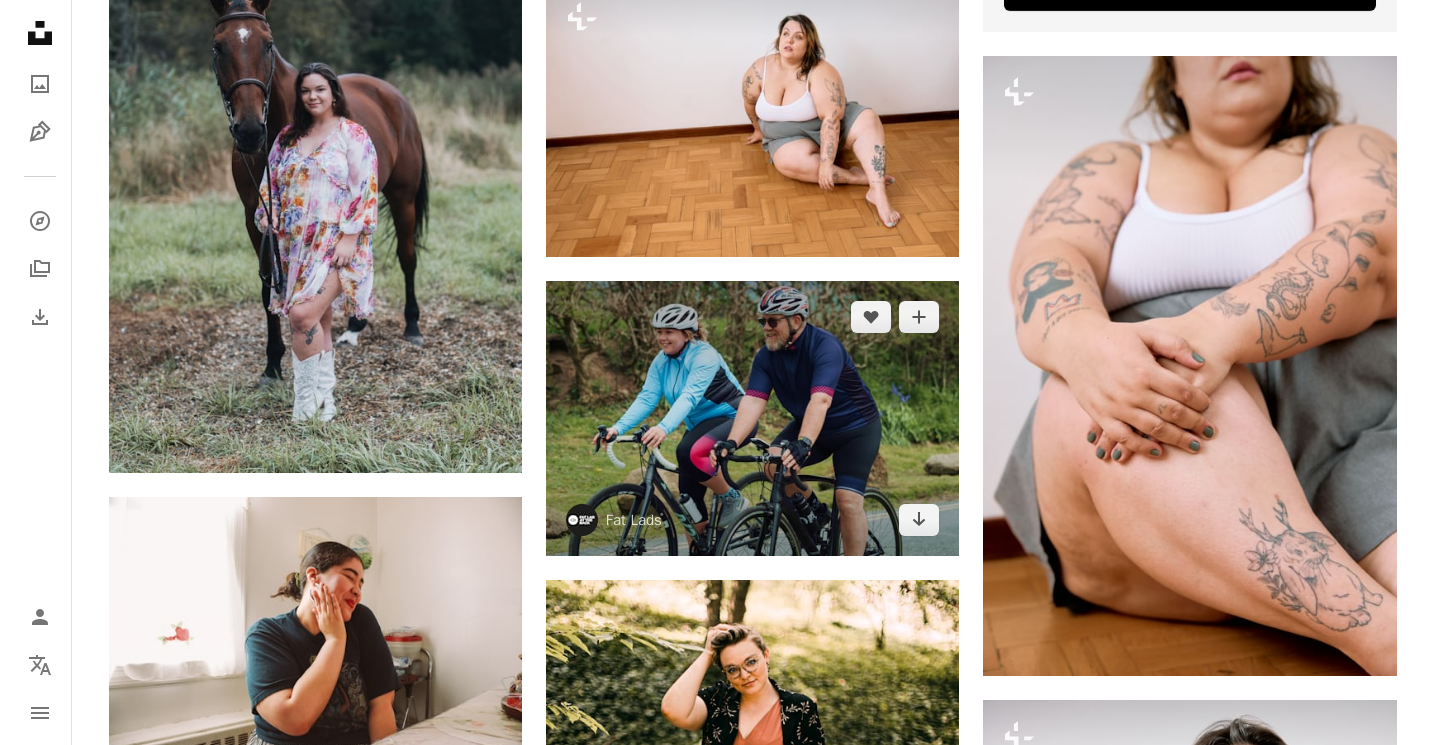 scroll, scrollTop: 10275, scrollLeft: 0, axis: vertical 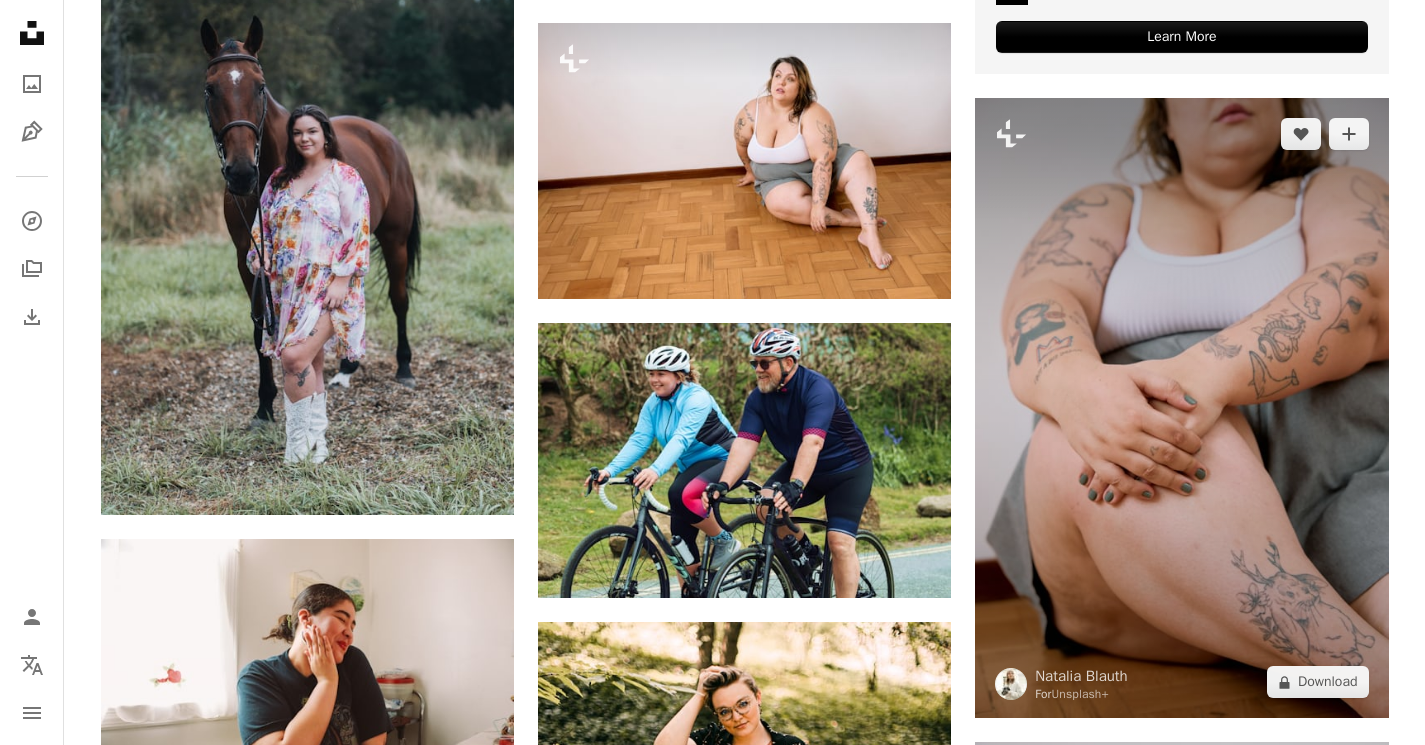 click at bounding box center (1181, 408) 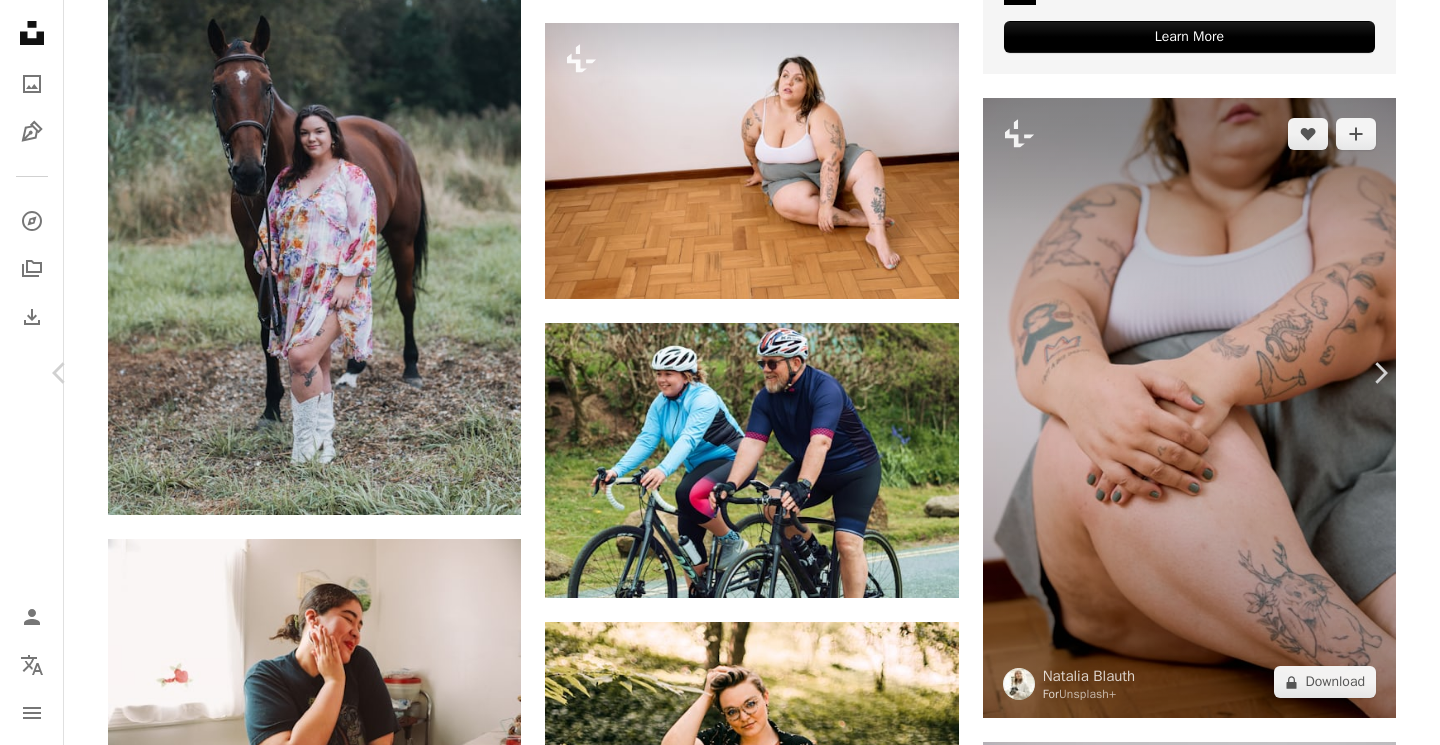 scroll, scrollTop: 1008, scrollLeft: 0, axis: vertical 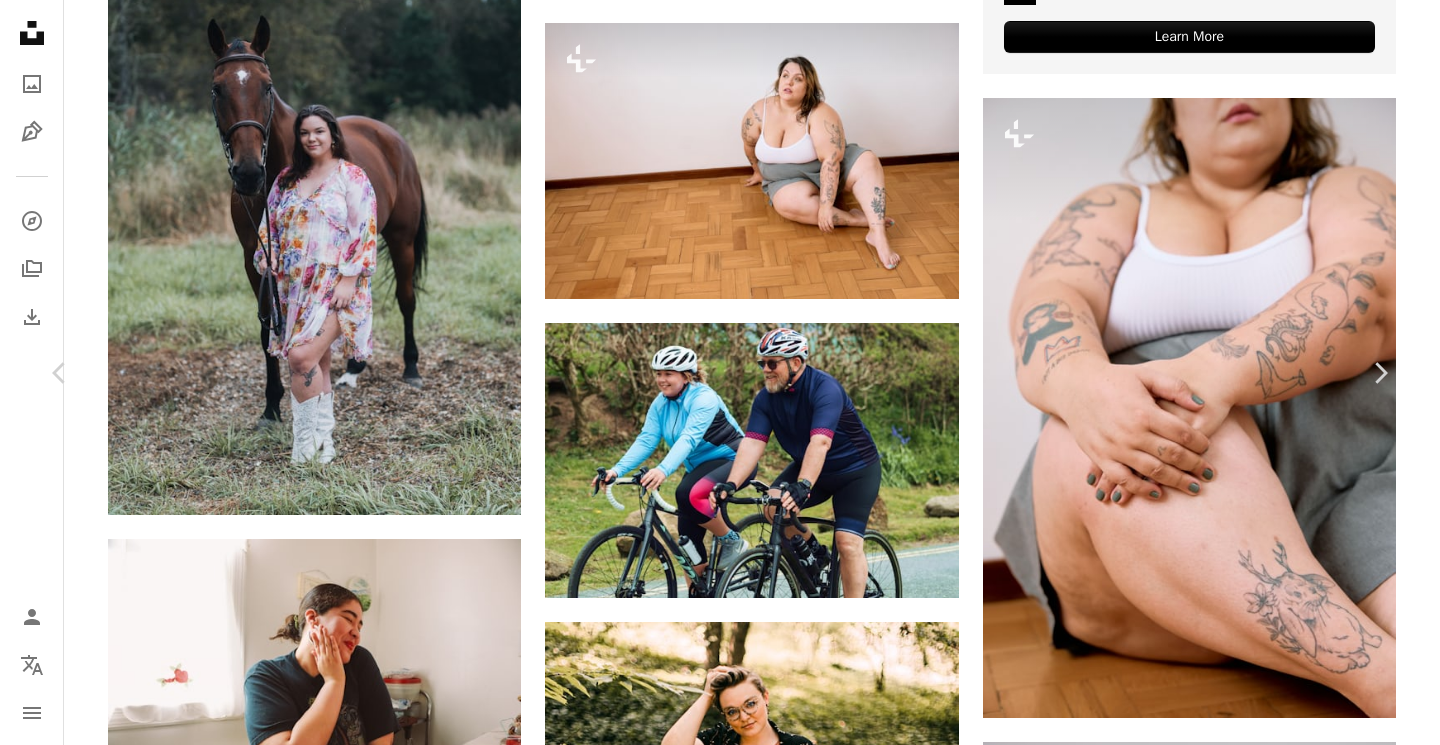 click on "Chevron right" 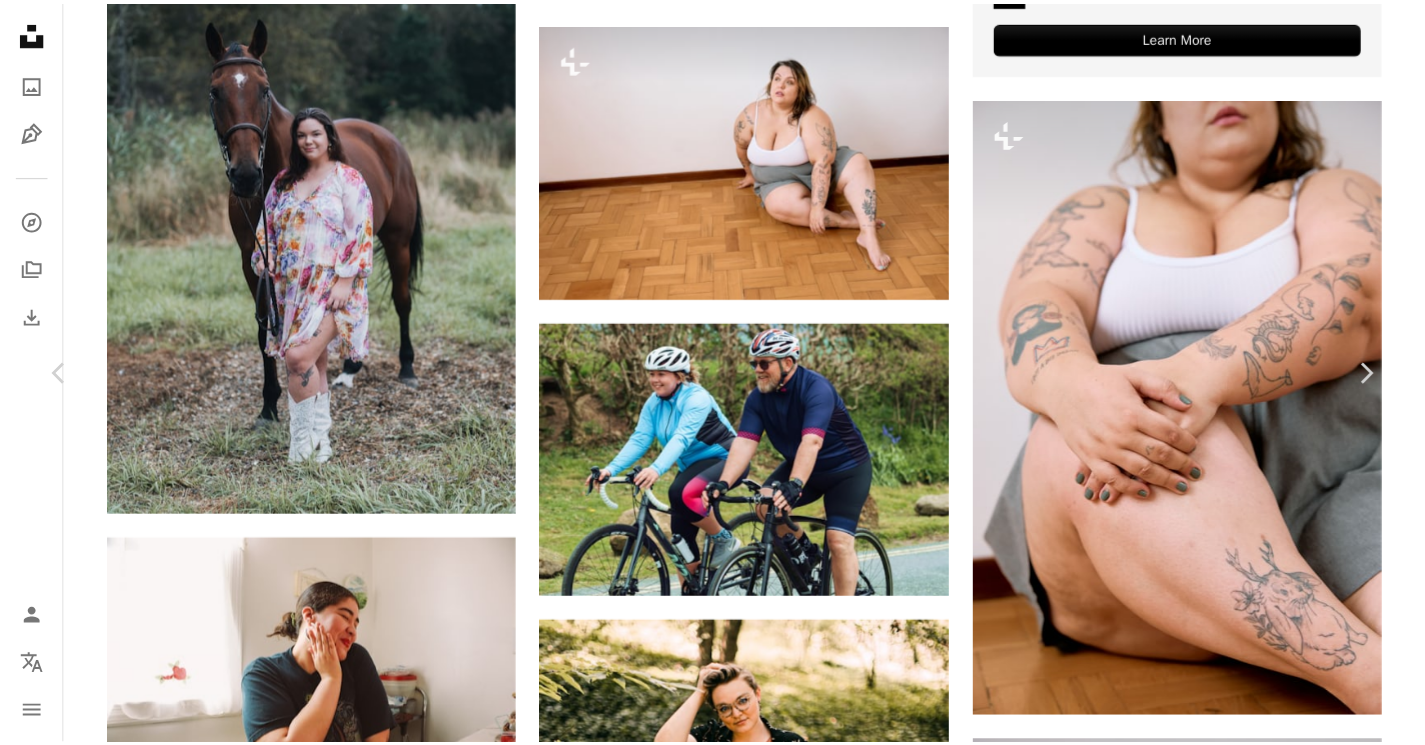 scroll, scrollTop: 0, scrollLeft: 0, axis: both 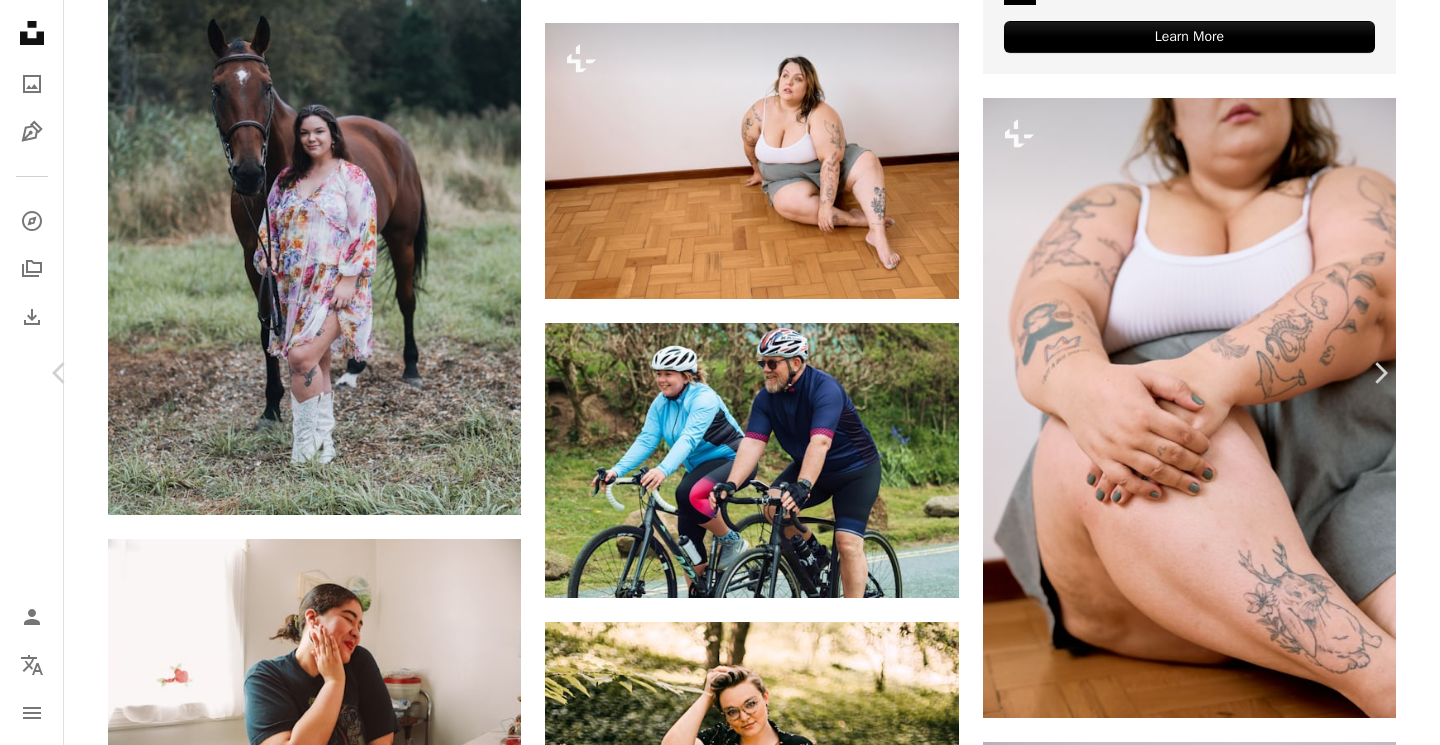 click on "An X shape" at bounding box center (20, 20) 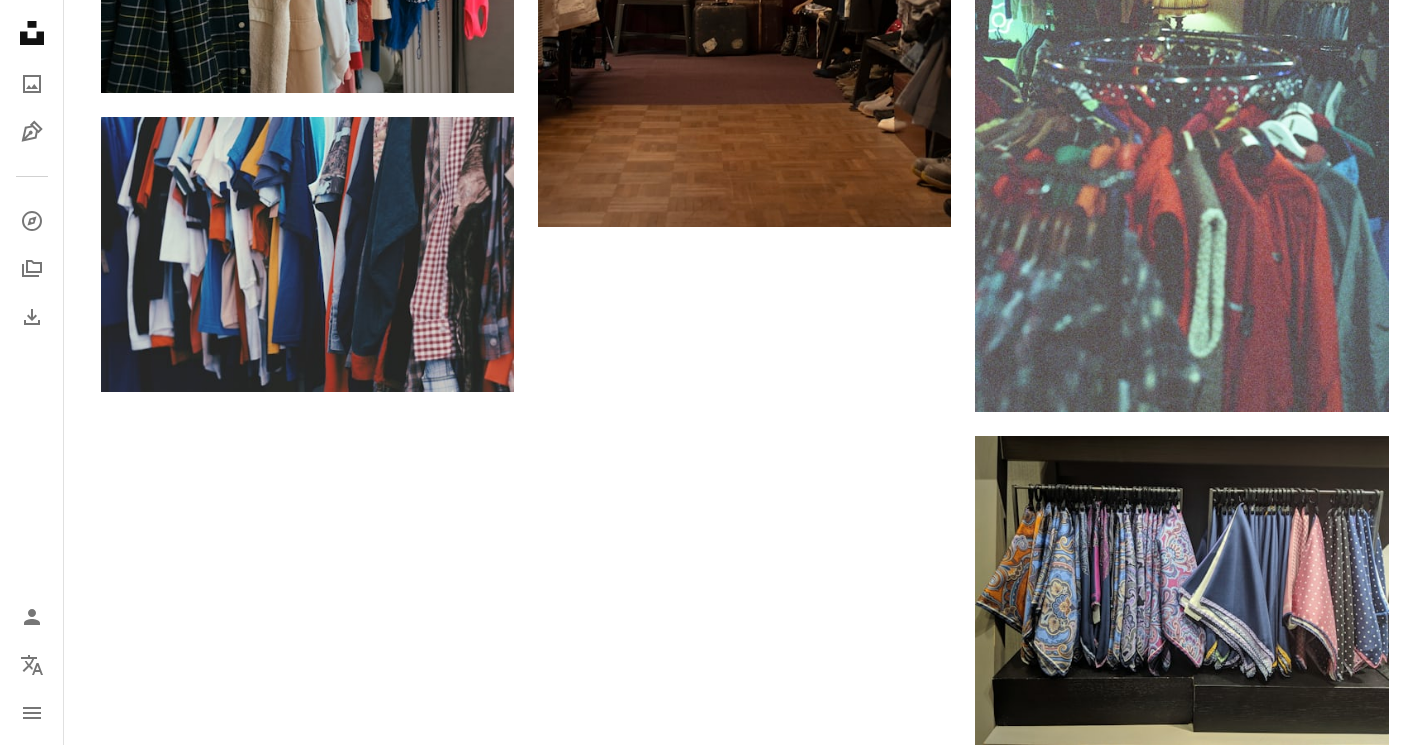 scroll, scrollTop: 0, scrollLeft: 0, axis: both 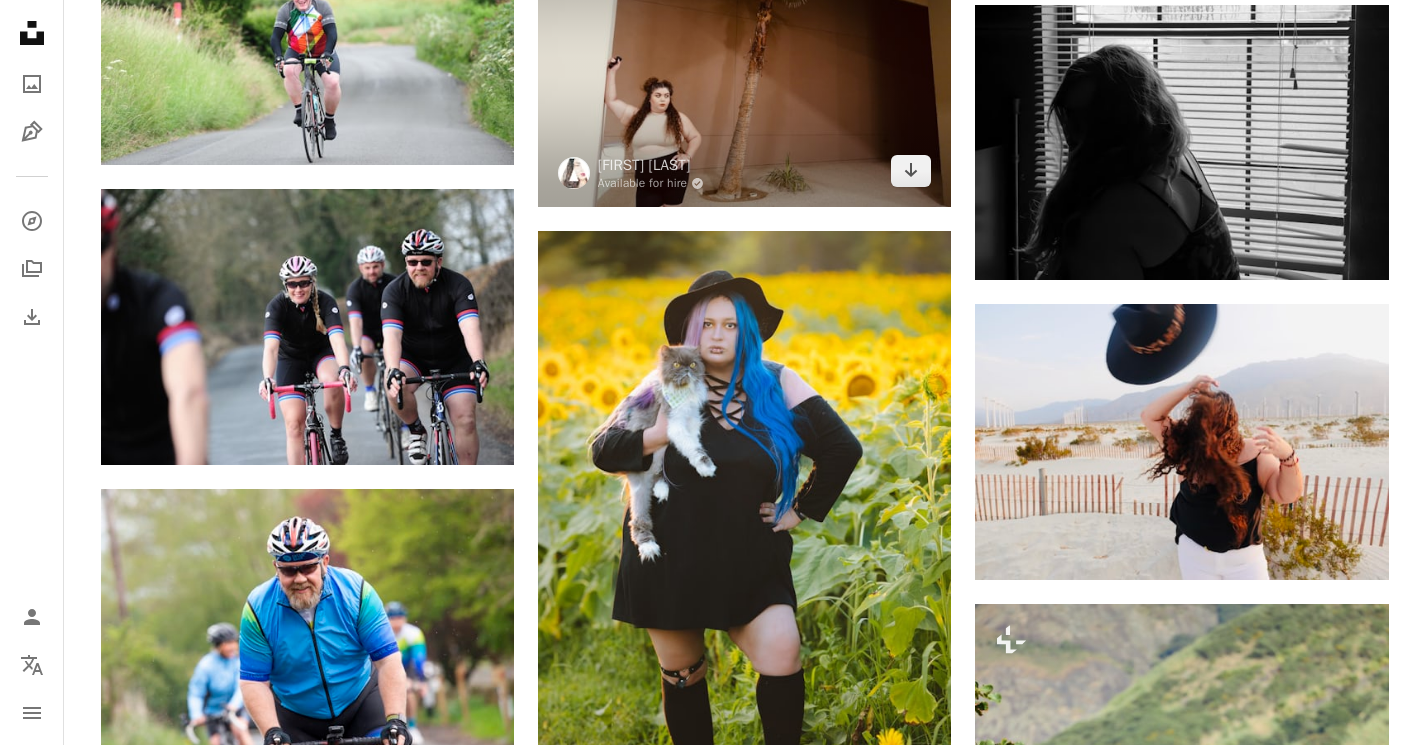 click at bounding box center [744, 69] 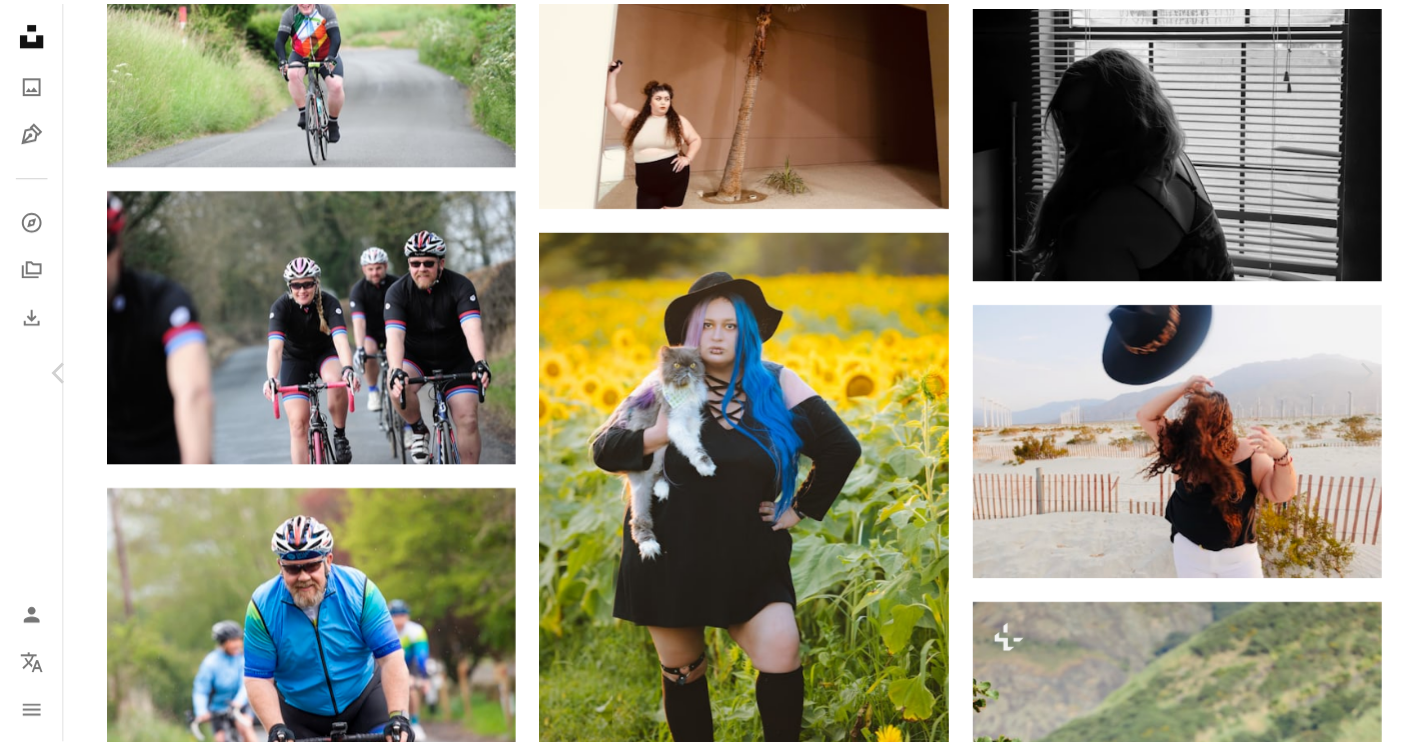 scroll, scrollTop: 85, scrollLeft: 0, axis: vertical 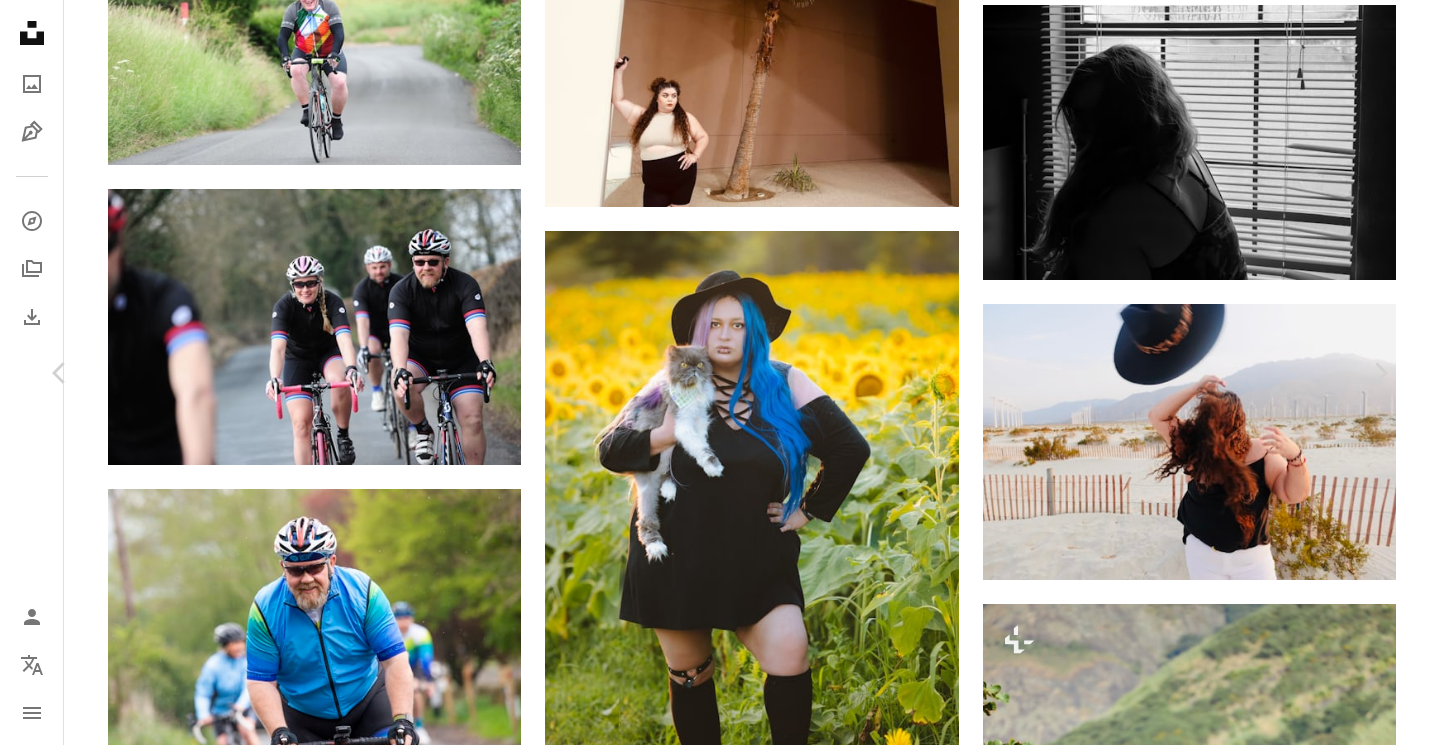 click on "An X shape" at bounding box center [20, 20] 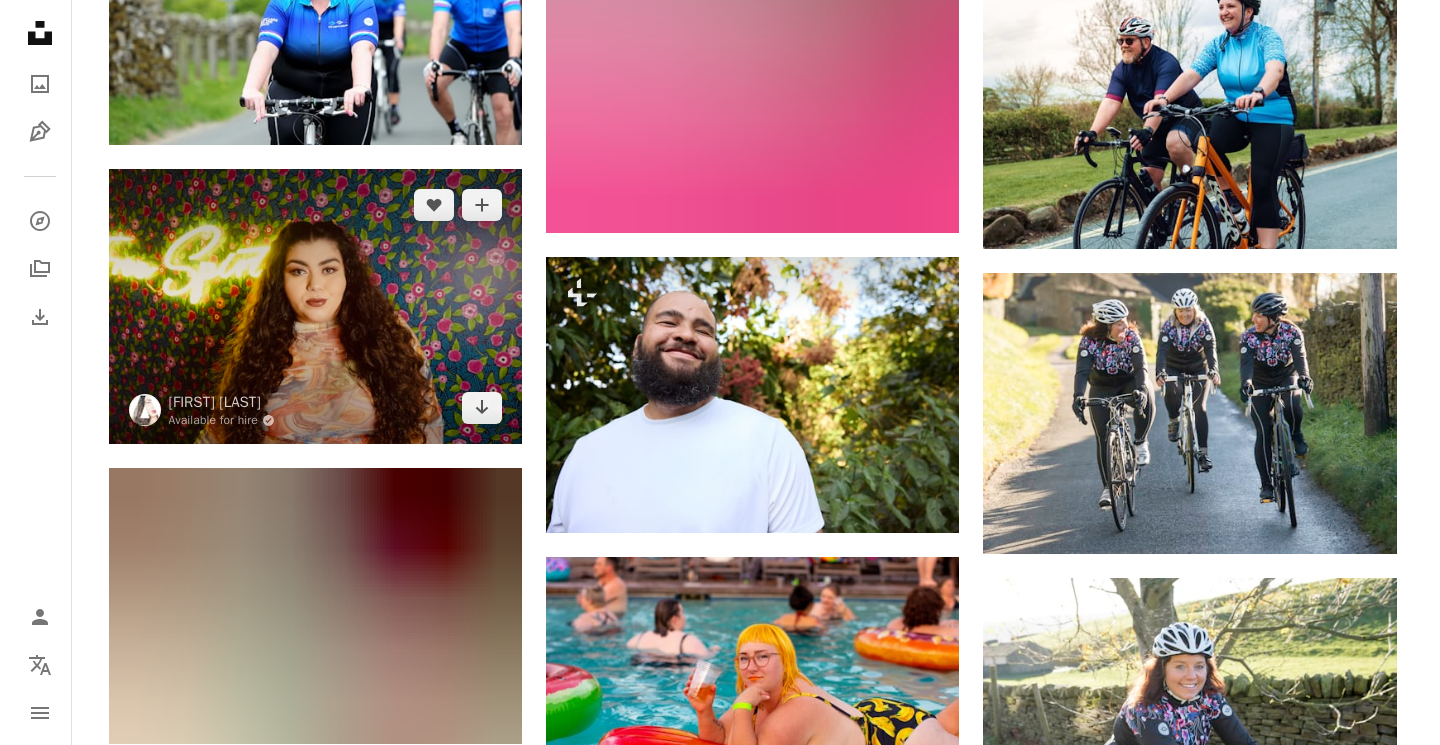 scroll, scrollTop: 15226, scrollLeft: 0, axis: vertical 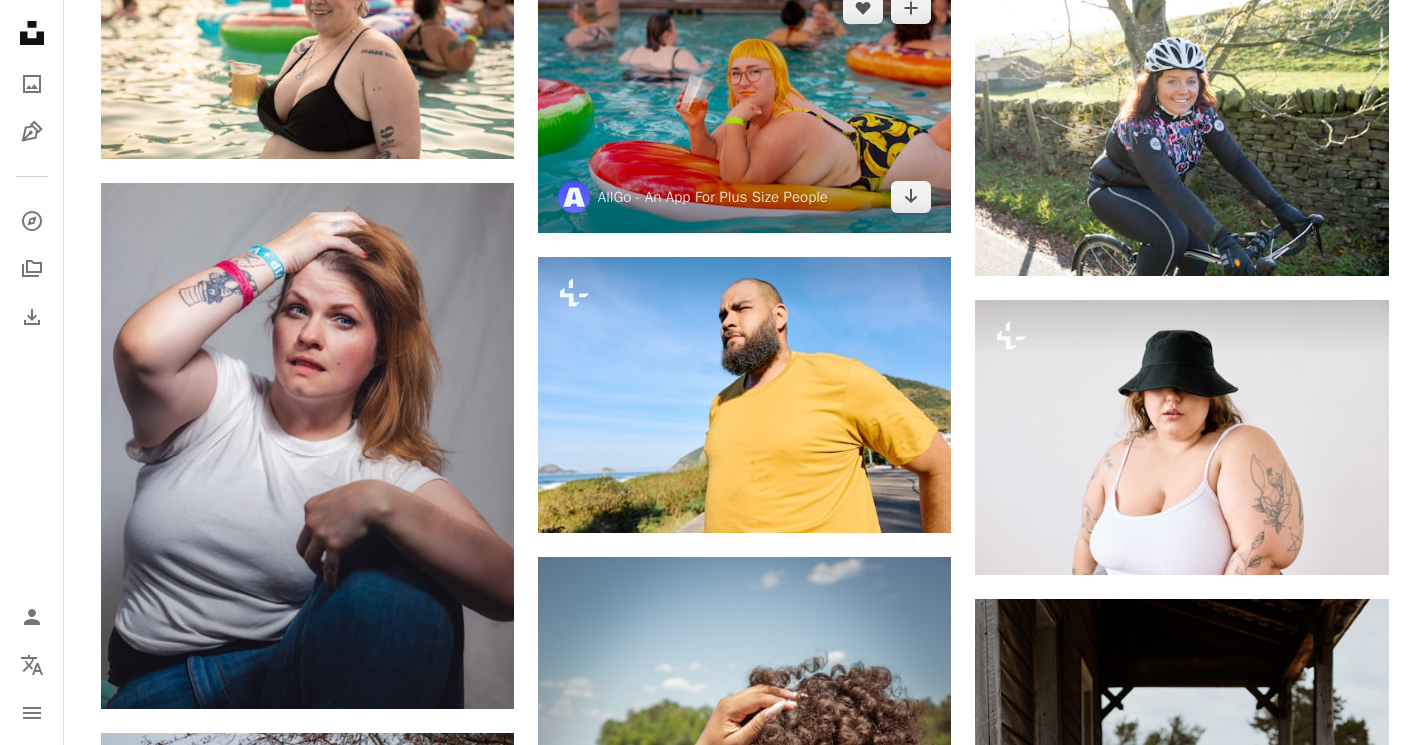 click at bounding box center [744, 102] 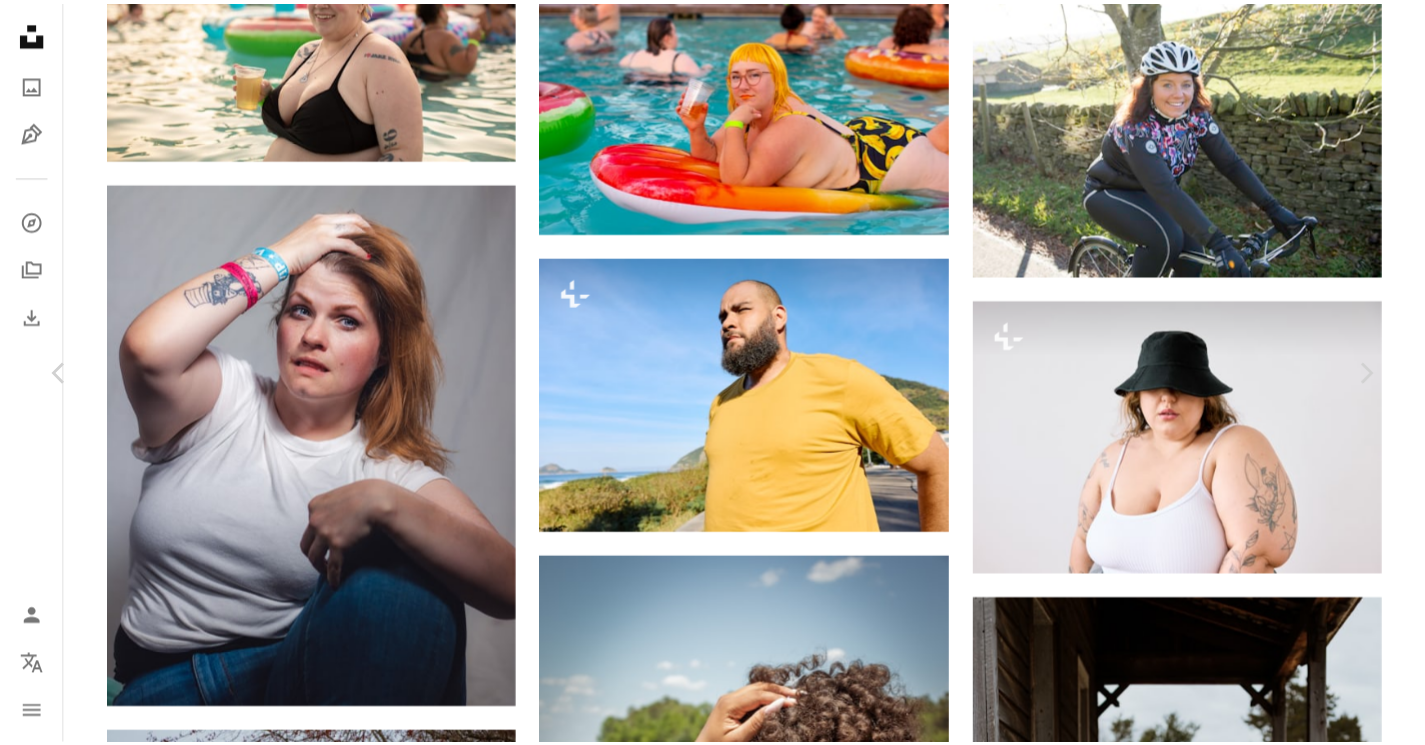 scroll, scrollTop: 0, scrollLeft: 0, axis: both 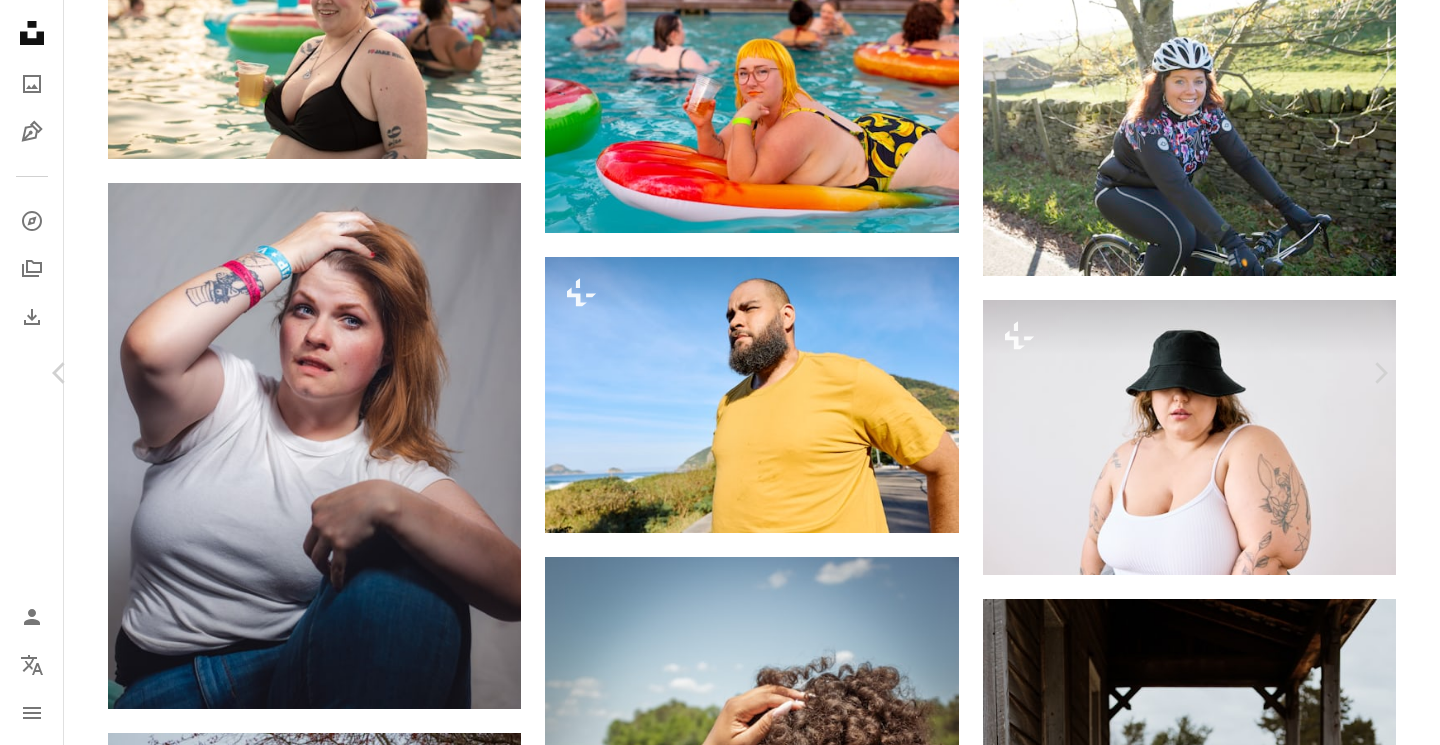 click on "An X shape" at bounding box center [20, 20] 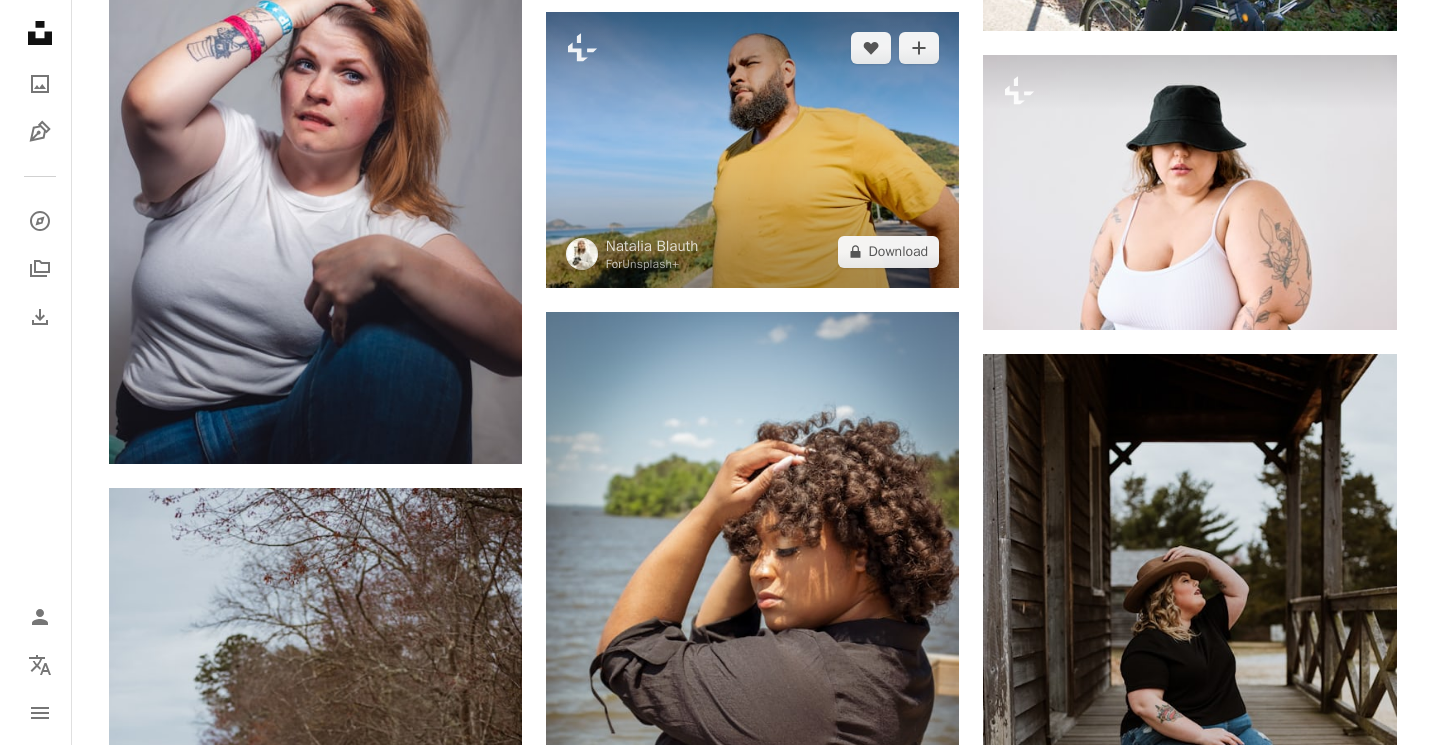 scroll, scrollTop: 15481, scrollLeft: 0, axis: vertical 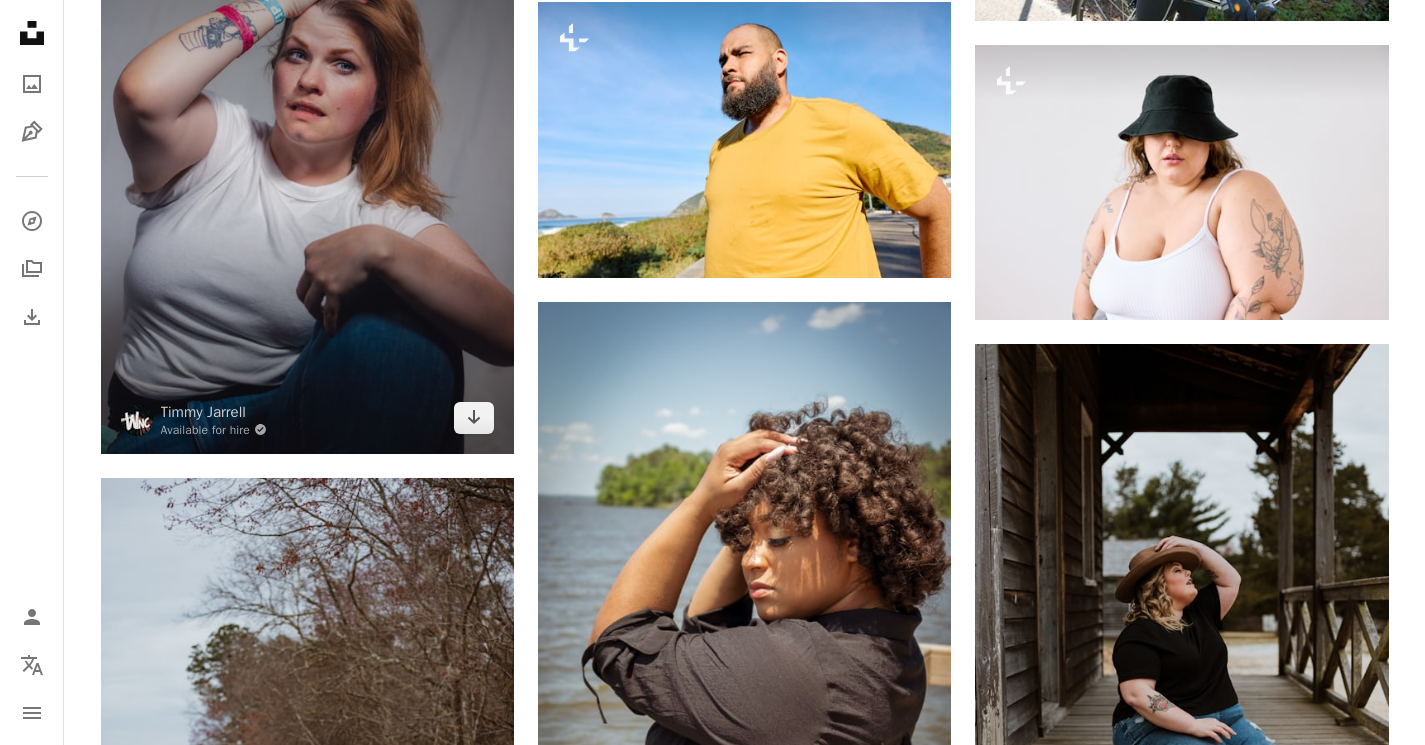 click at bounding box center (307, 191) 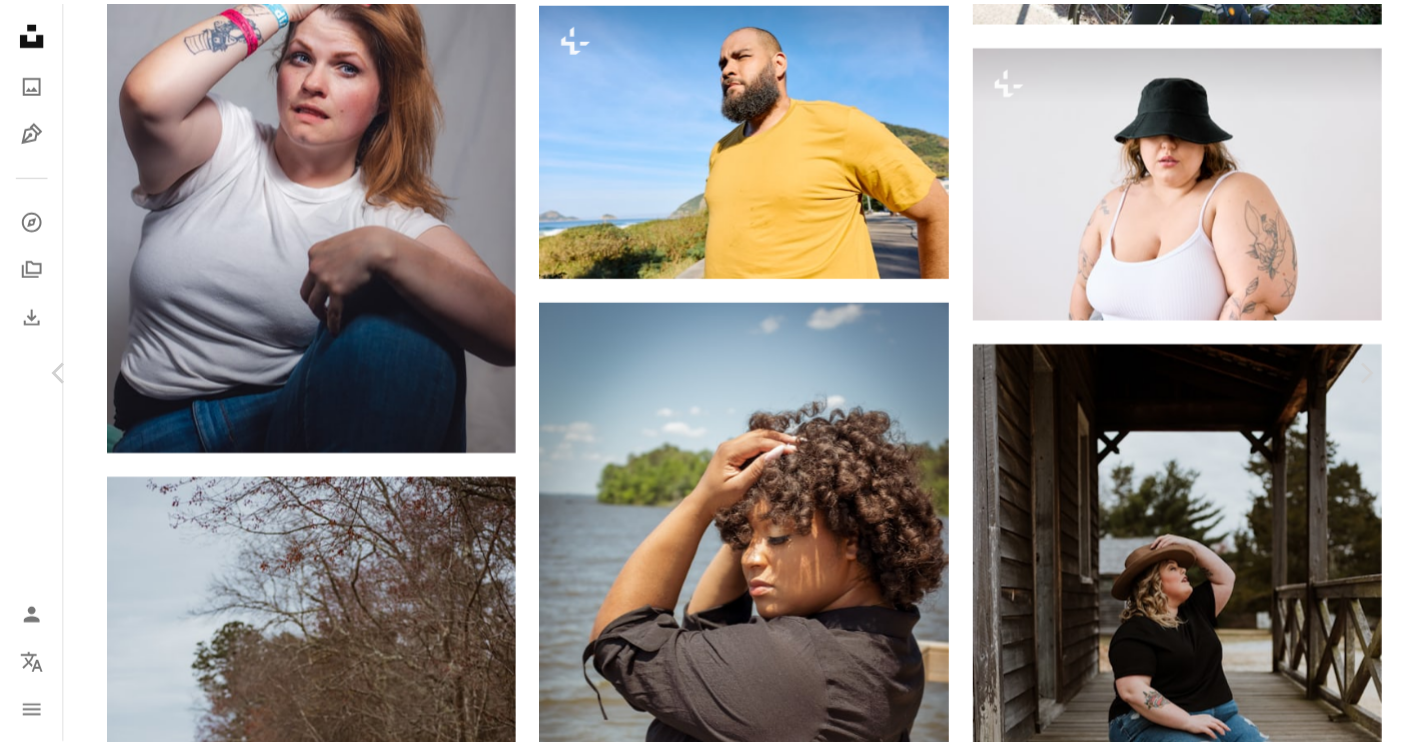 scroll, scrollTop: 753, scrollLeft: 0, axis: vertical 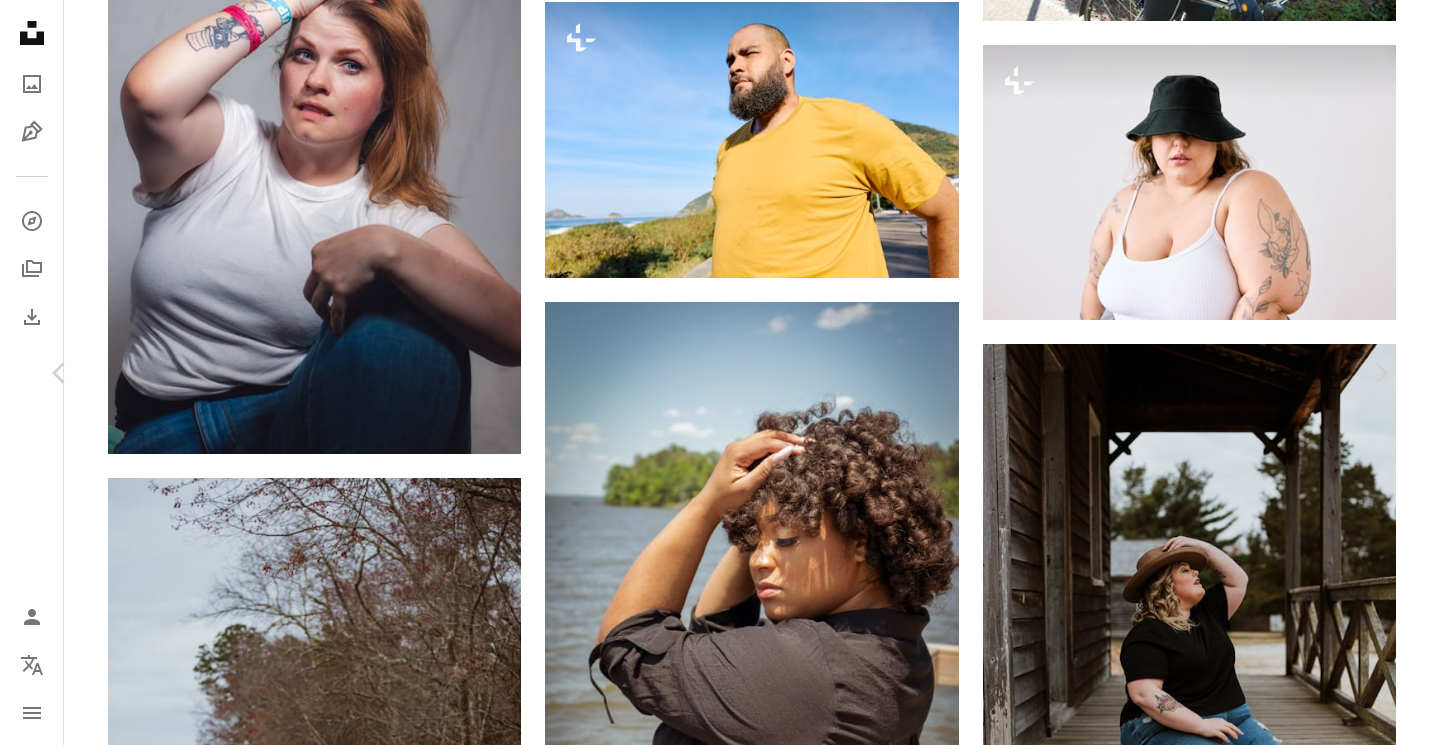 click on "An X shape" at bounding box center [20, 20] 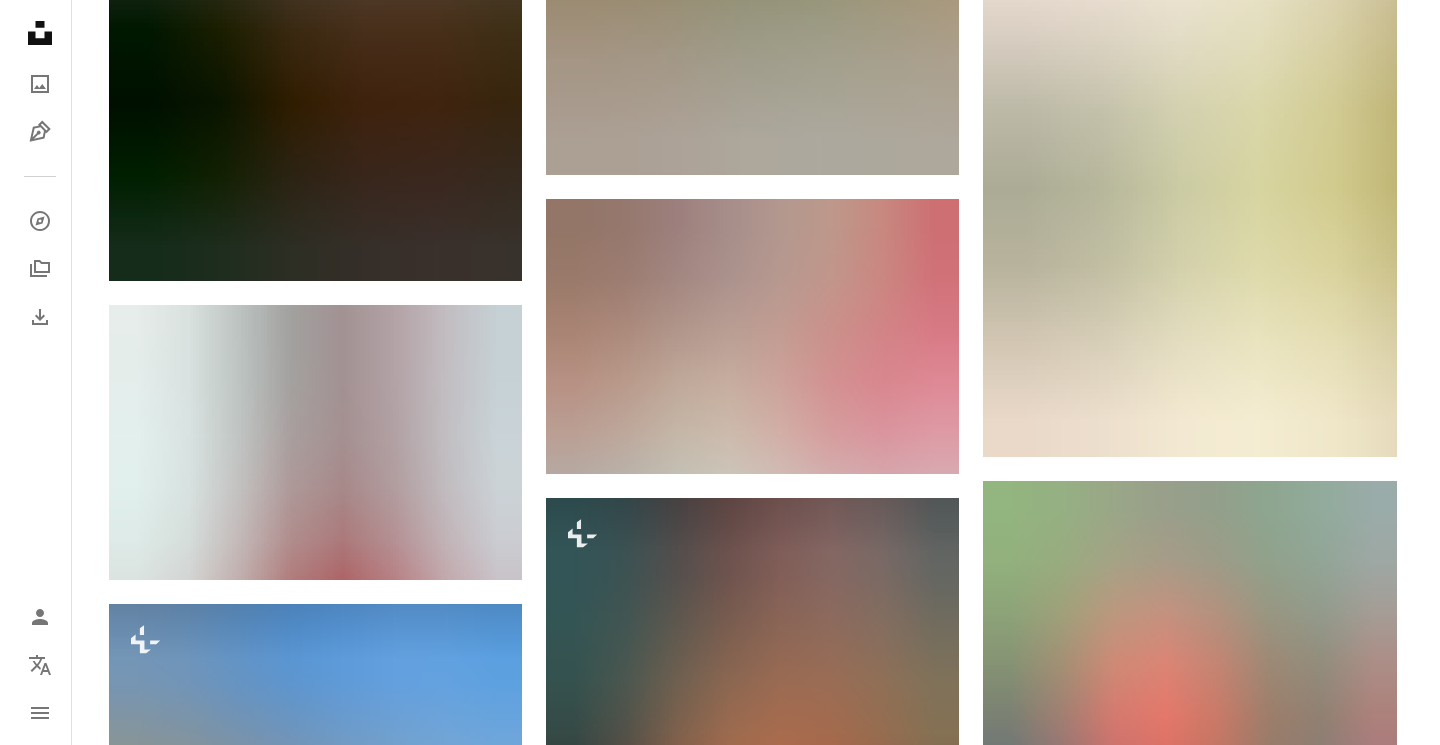 scroll, scrollTop: 20119, scrollLeft: 0, axis: vertical 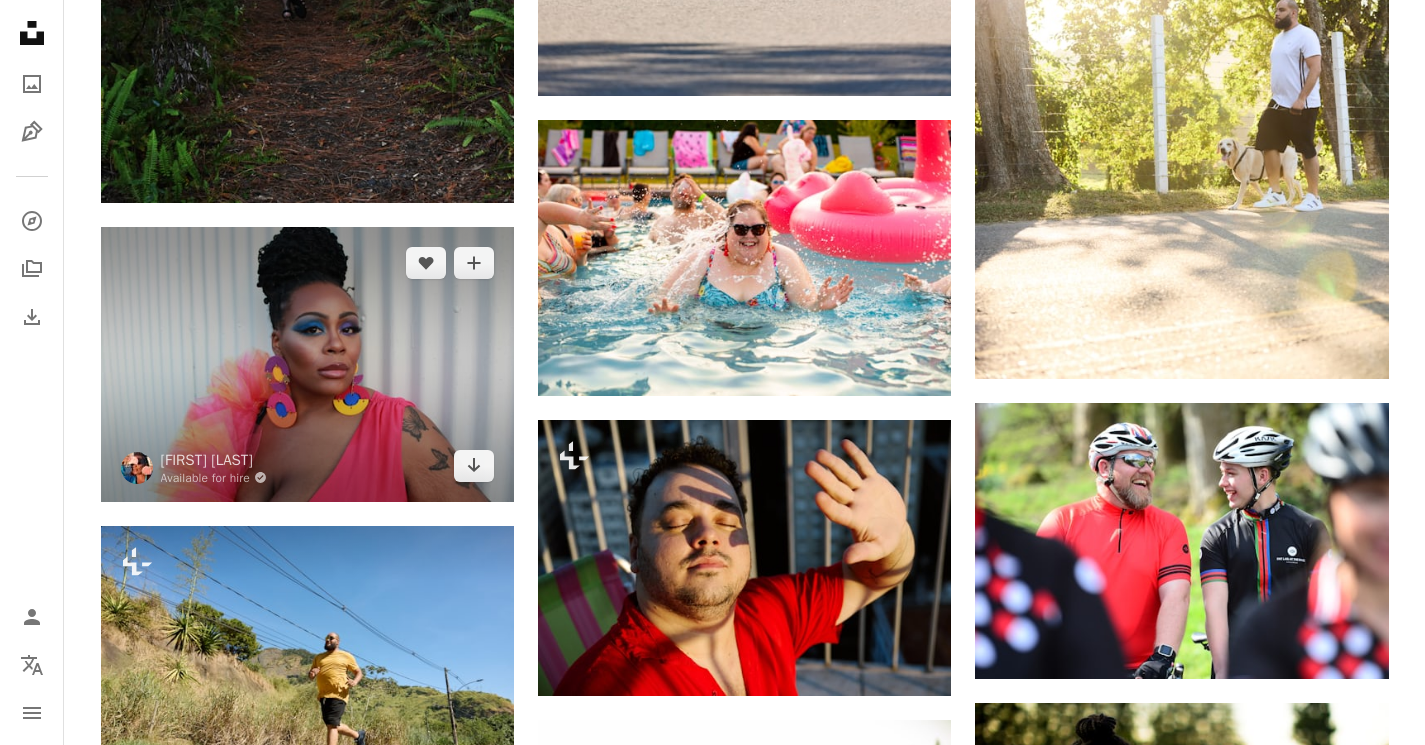 click at bounding box center [307, 364] 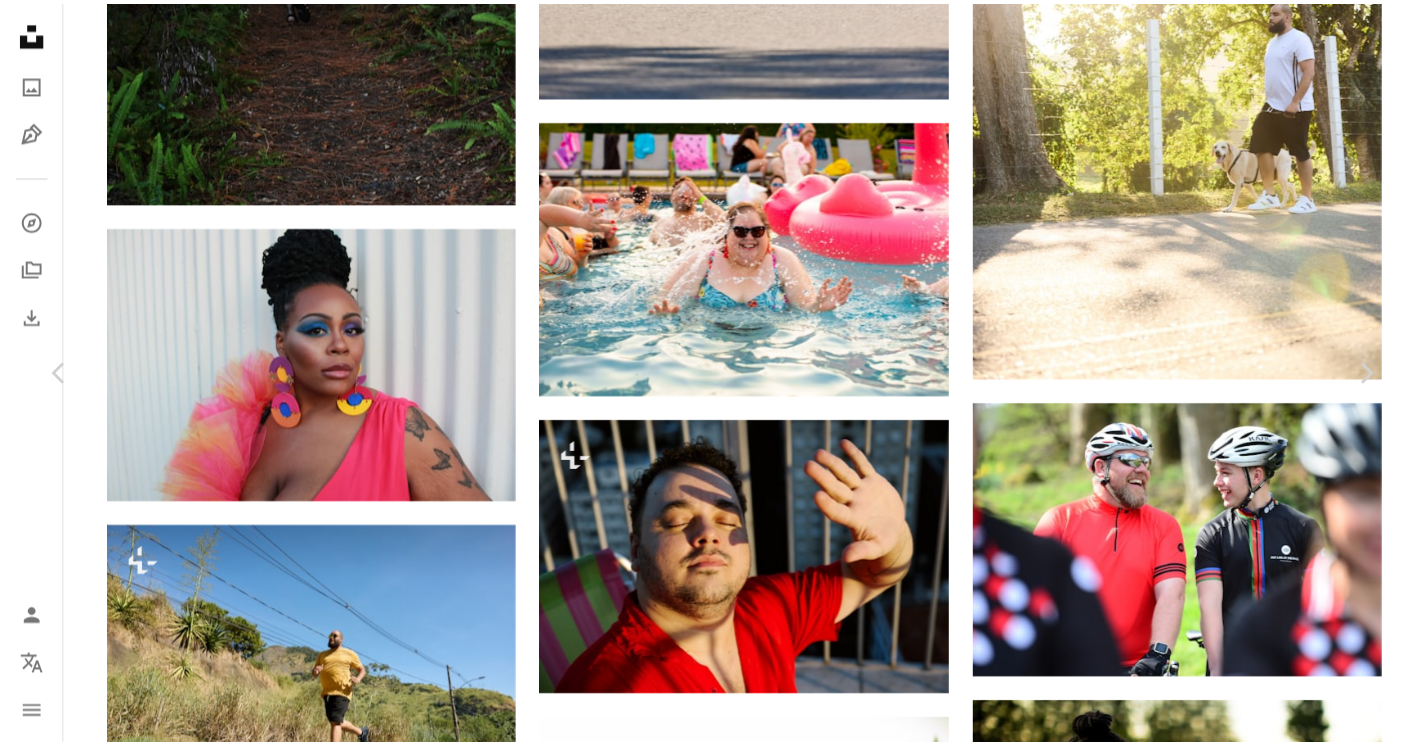 scroll, scrollTop: 0, scrollLeft: 0, axis: both 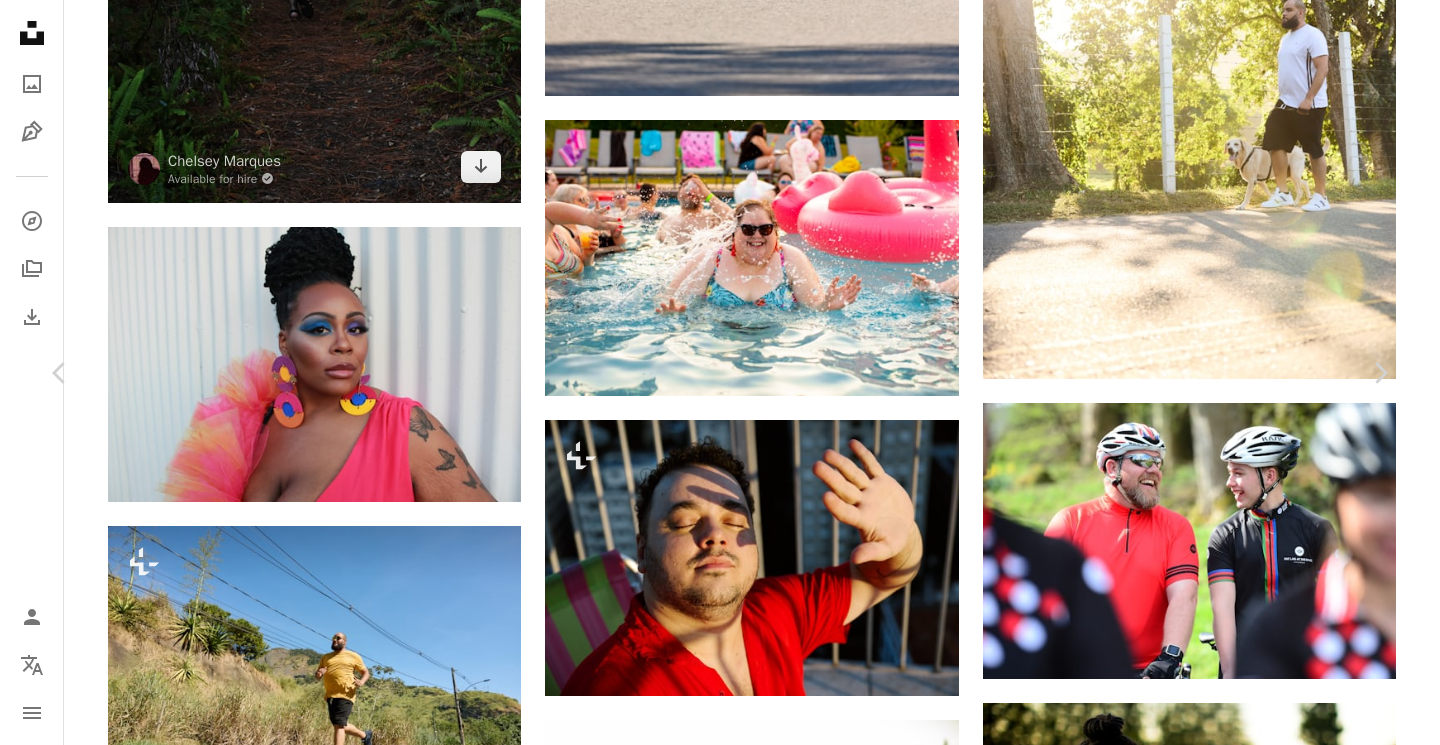 drag, startPoint x: 19, startPoint y: 26, endPoint x: 124, endPoint y: 162, distance: 171.81676 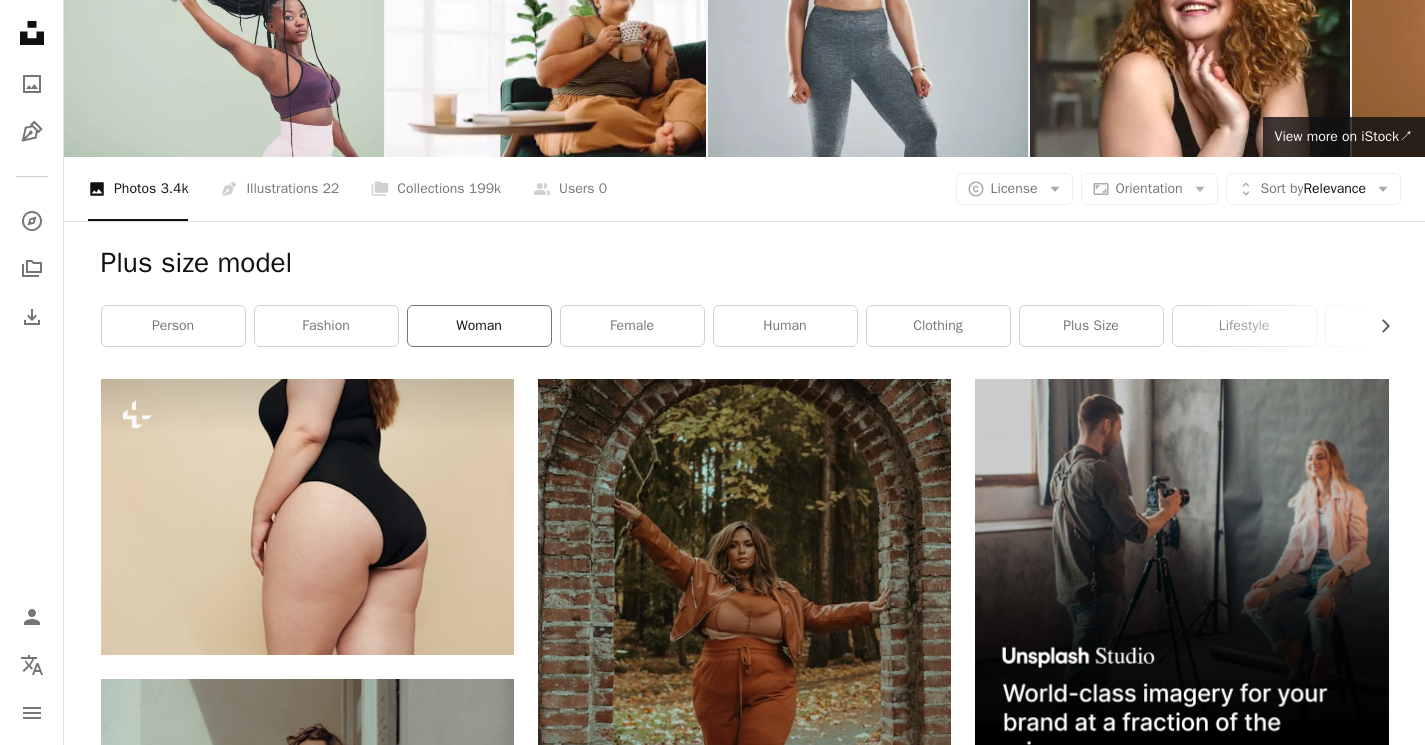 scroll, scrollTop: 0, scrollLeft: 0, axis: both 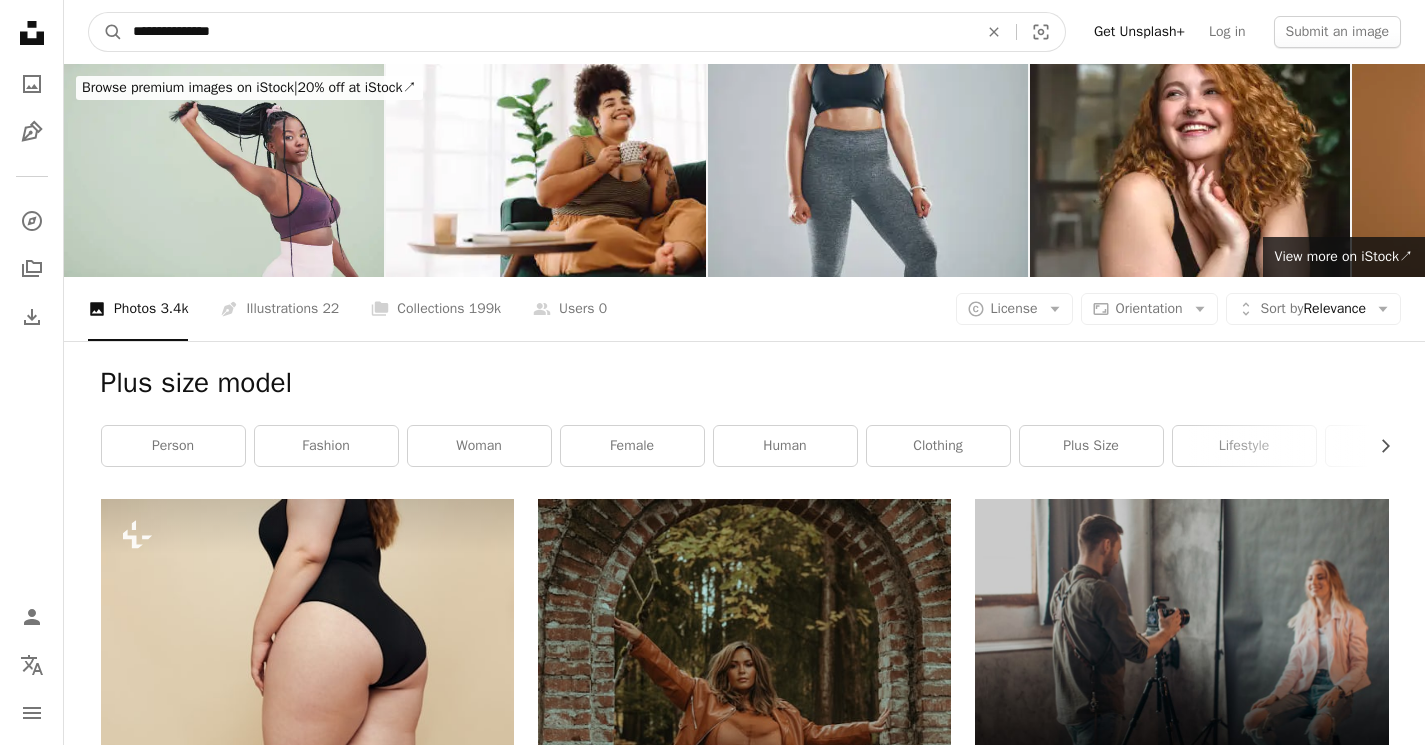 drag, startPoint x: 266, startPoint y: 37, endPoint x: 197, endPoint y: 29, distance: 69.46222 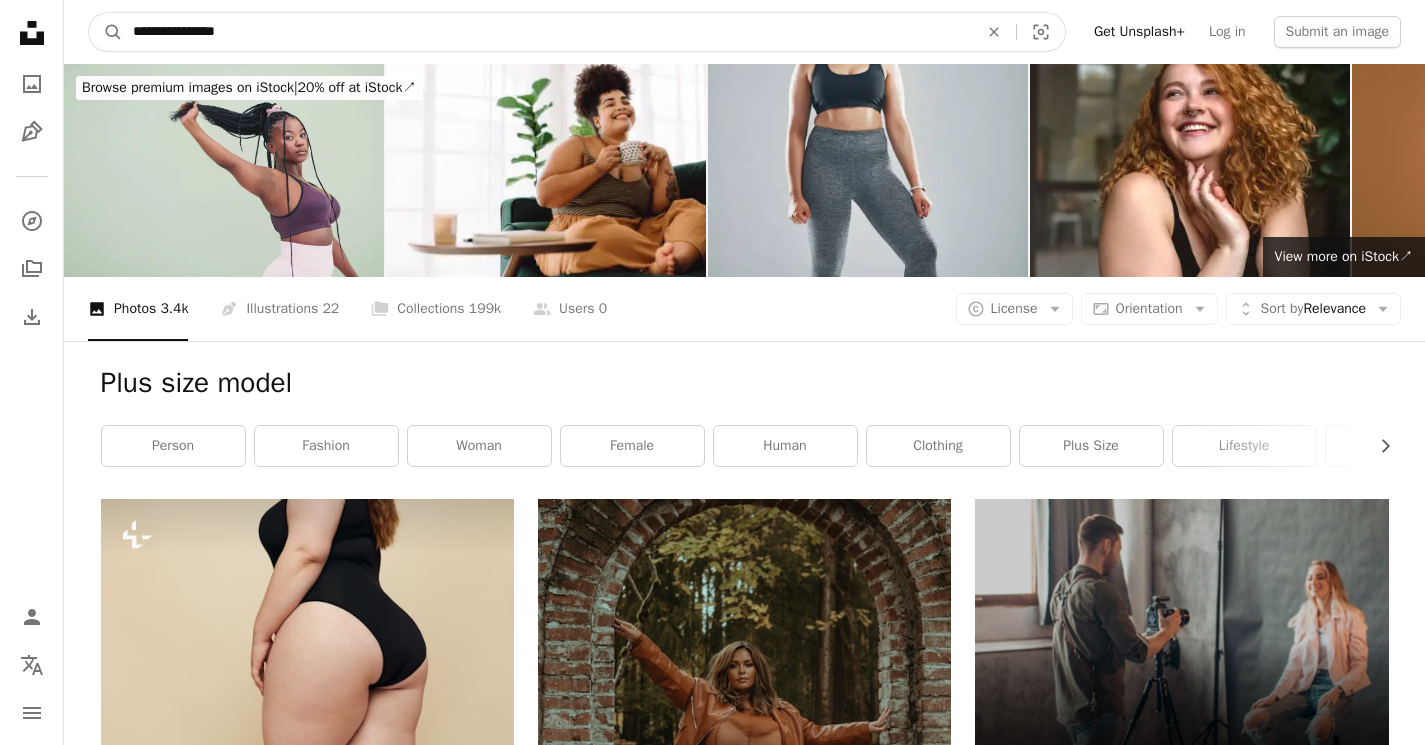 type on "**********" 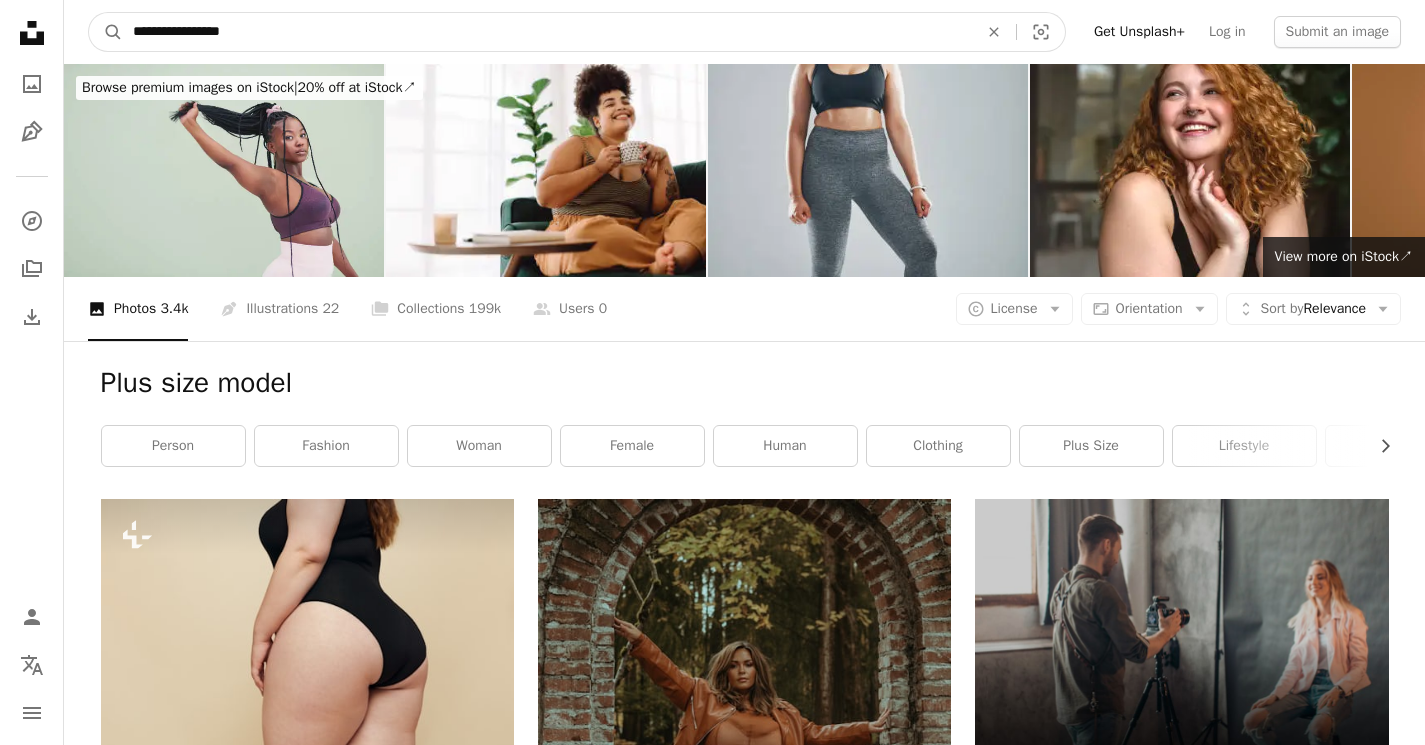 click on "A magnifying glass" at bounding box center [106, 32] 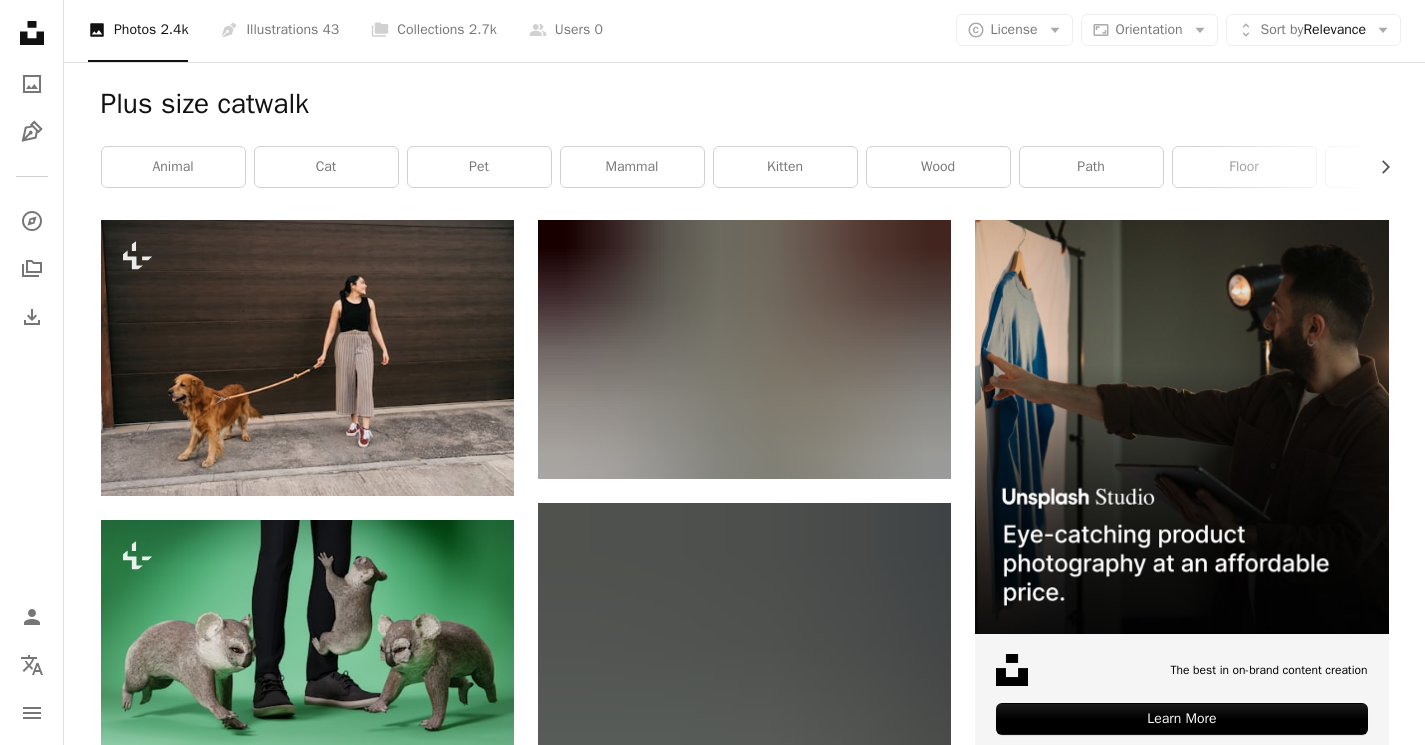 scroll, scrollTop: 0, scrollLeft: 0, axis: both 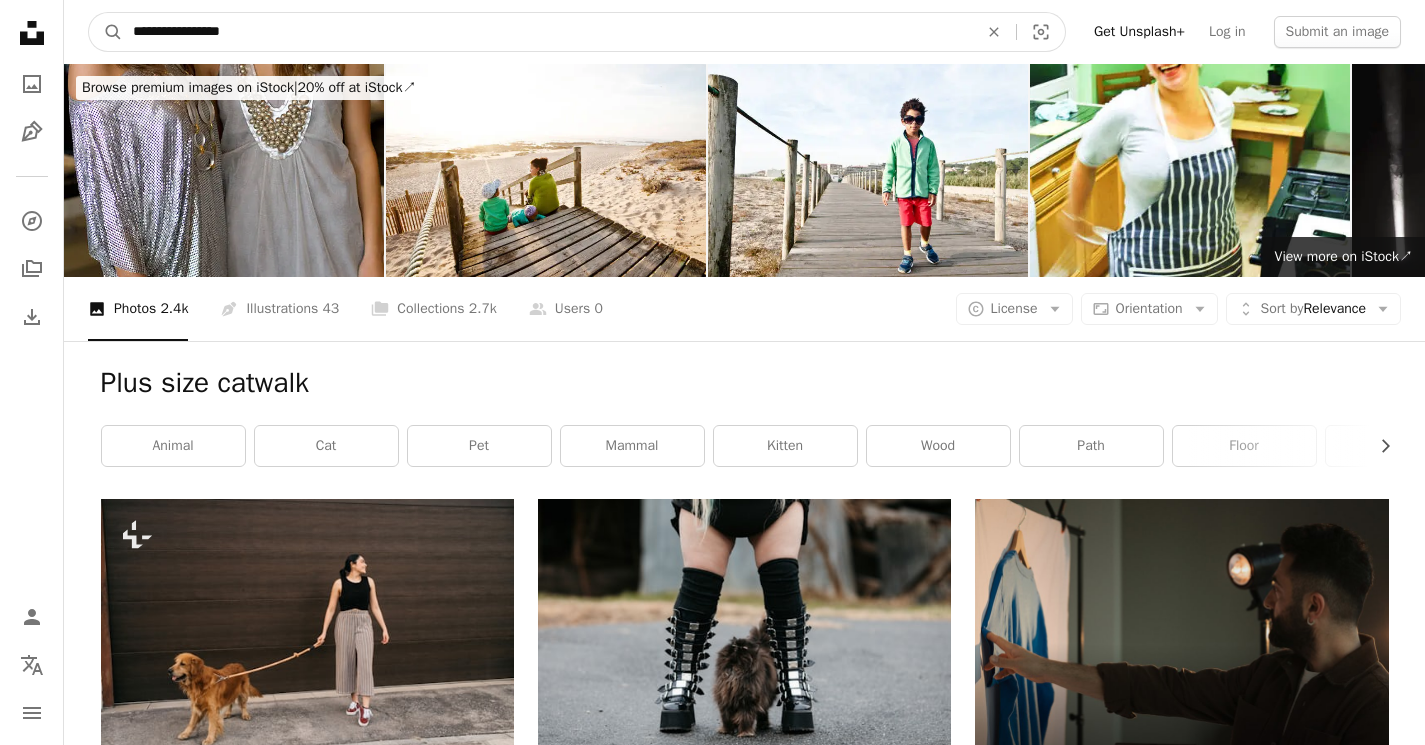 drag, startPoint x: 258, startPoint y: 26, endPoint x: 189, endPoint y: 25, distance: 69.00725 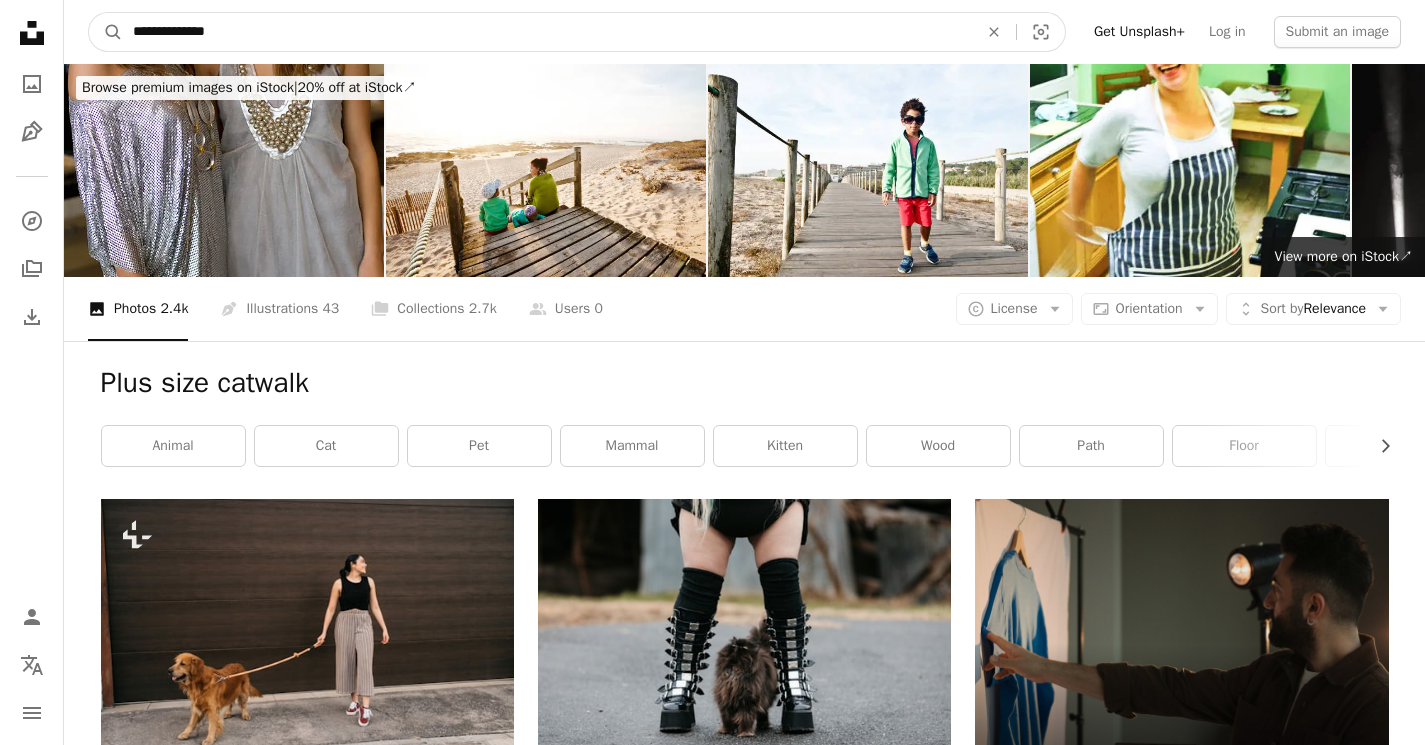 type on "**********" 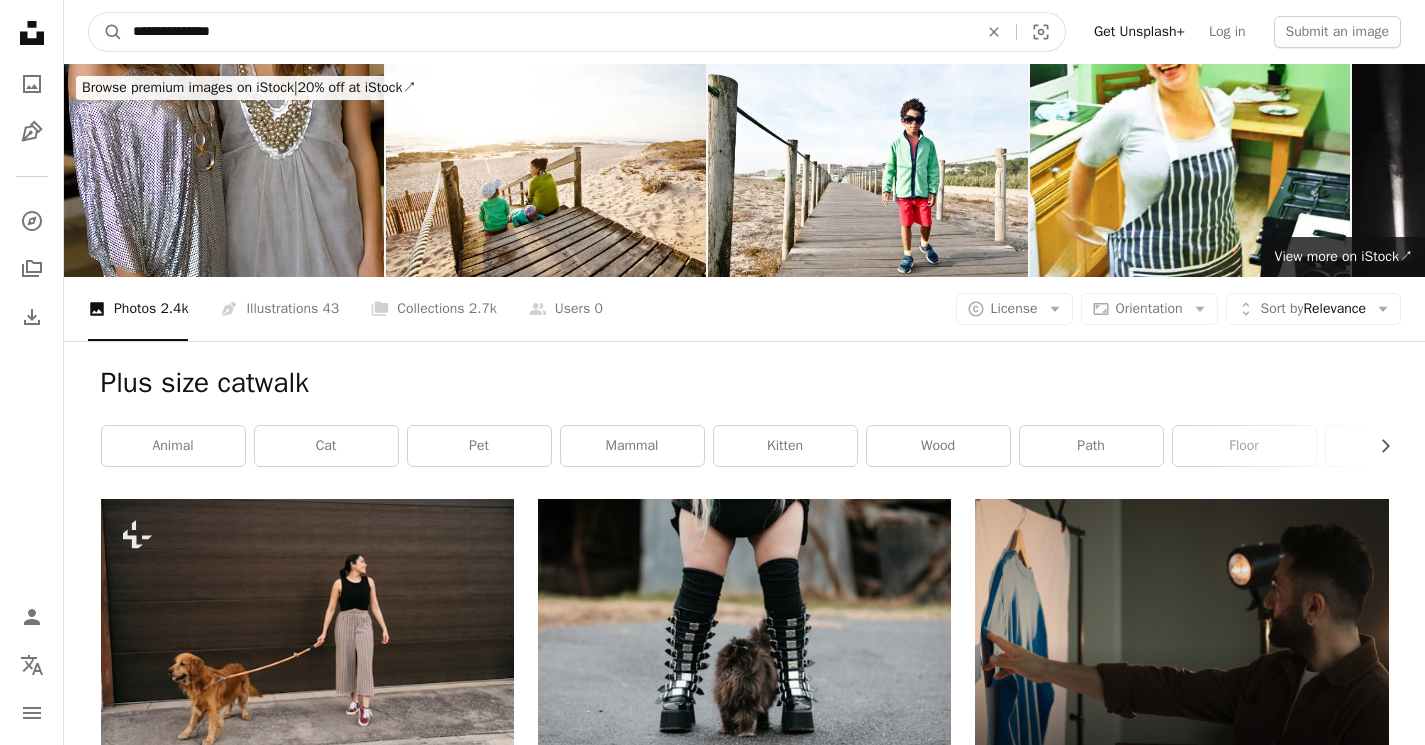 click on "A magnifying glass" at bounding box center (106, 32) 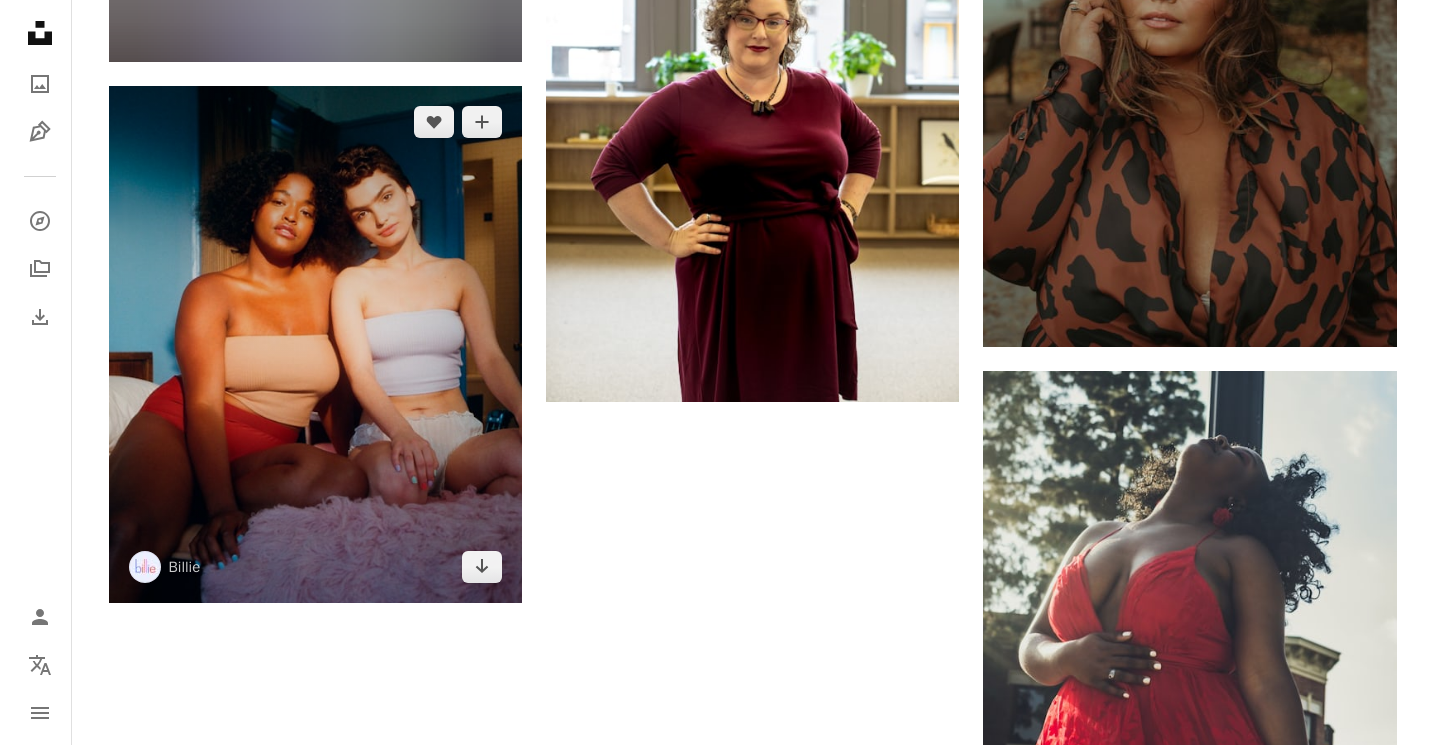 scroll, scrollTop: 3556, scrollLeft: 0, axis: vertical 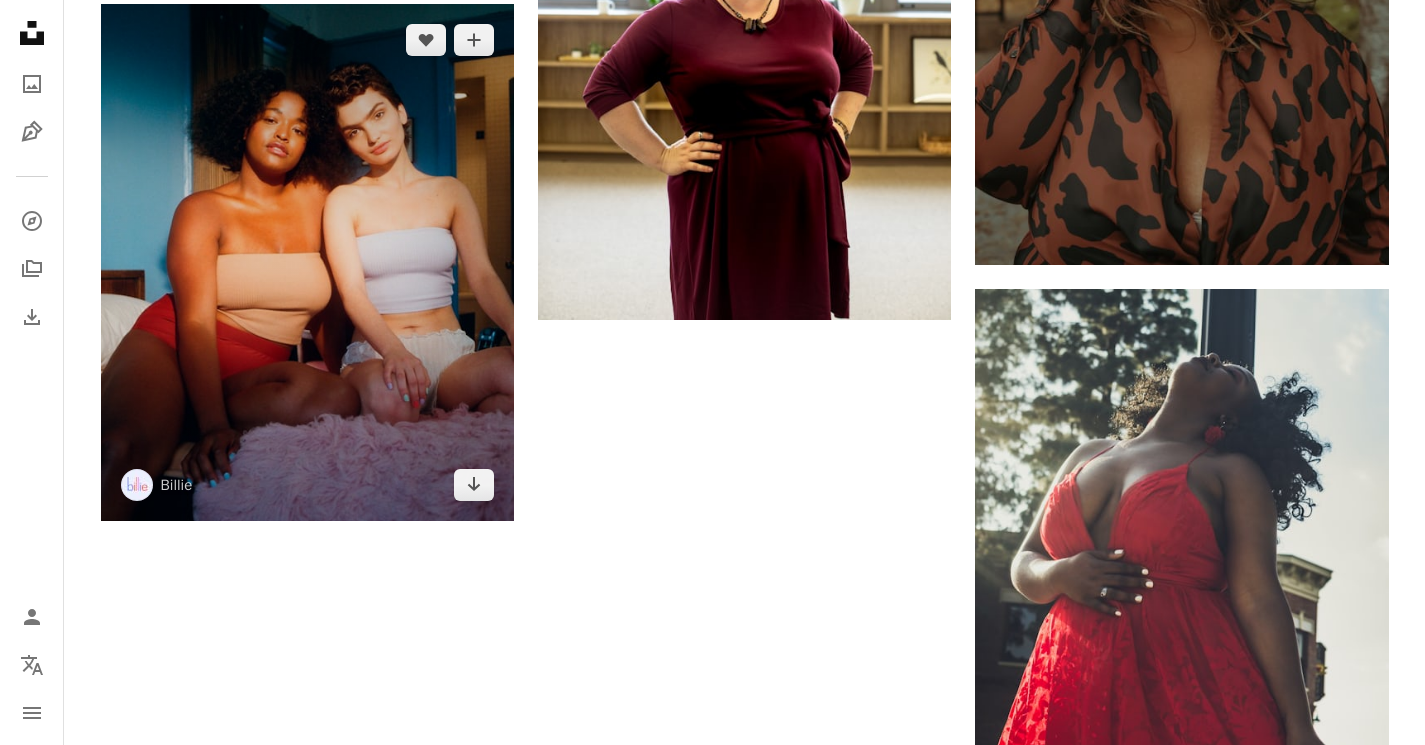 click at bounding box center (307, 262) 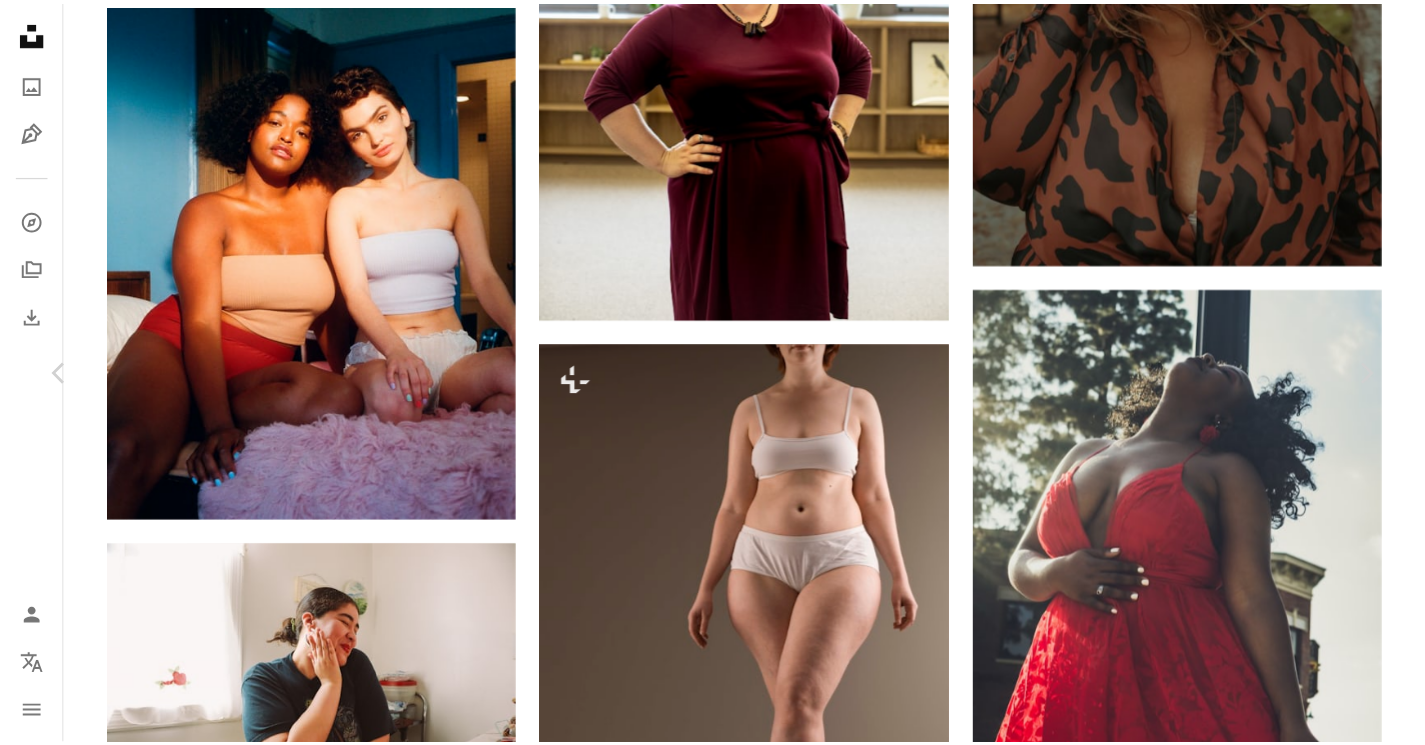 scroll, scrollTop: 10093, scrollLeft: 0, axis: vertical 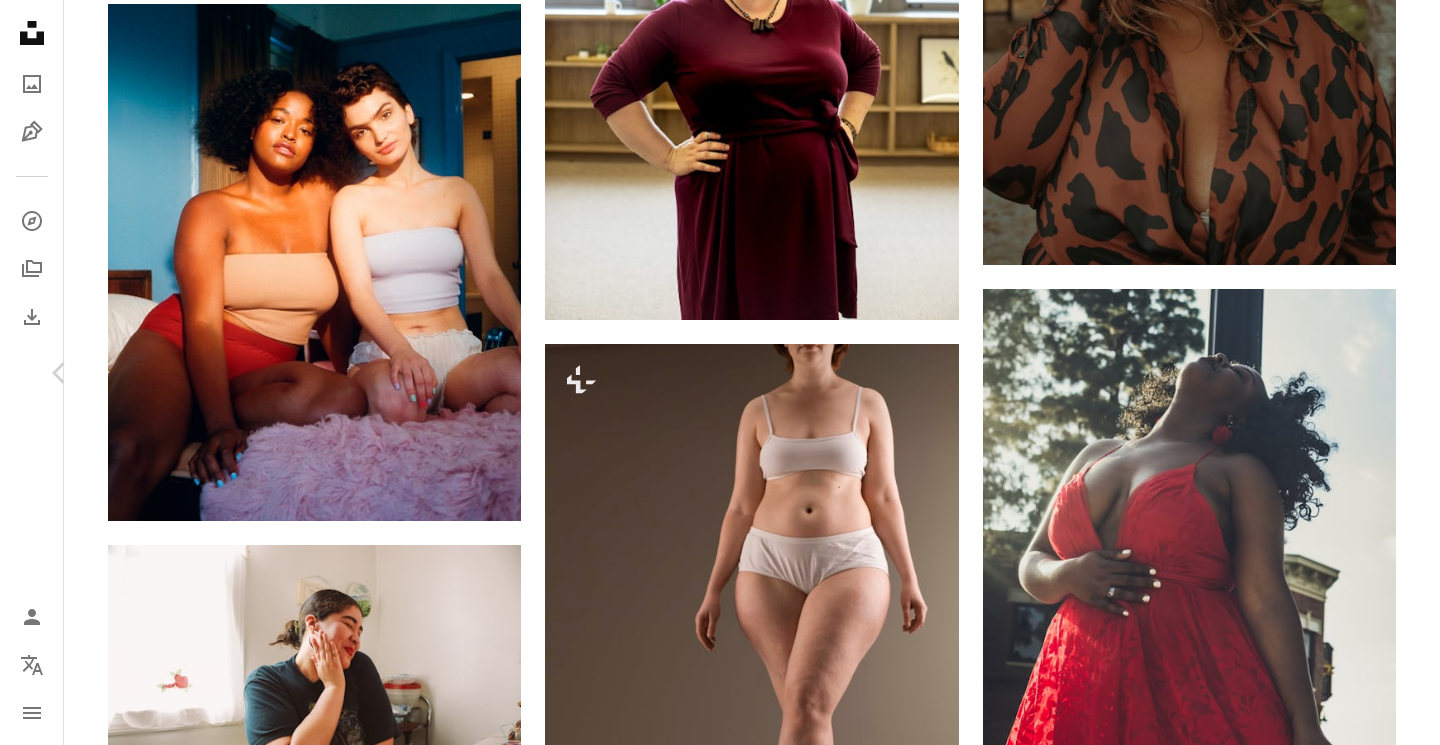 click on "An X shape" at bounding box center (20, 20) 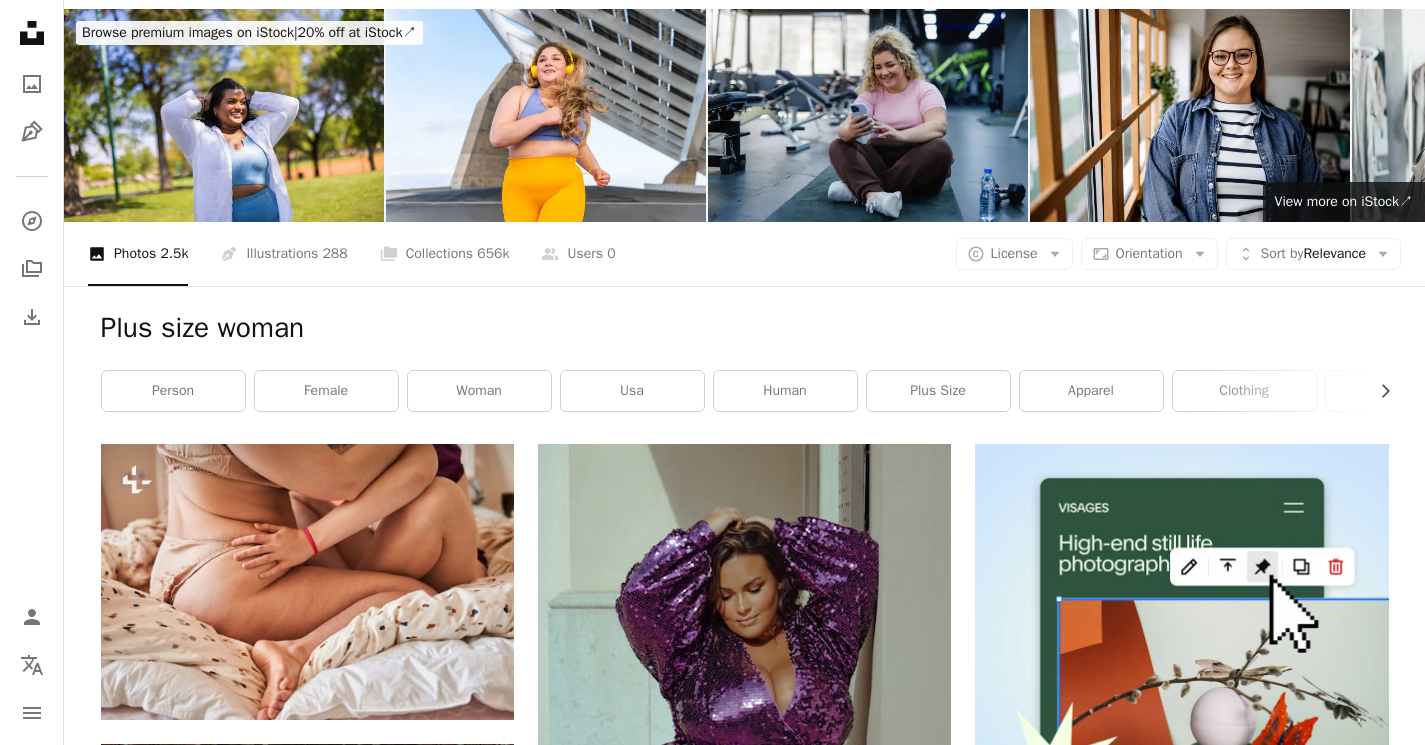 scroll, scrollTop: 0, scrollLeft: 0, axis: both 